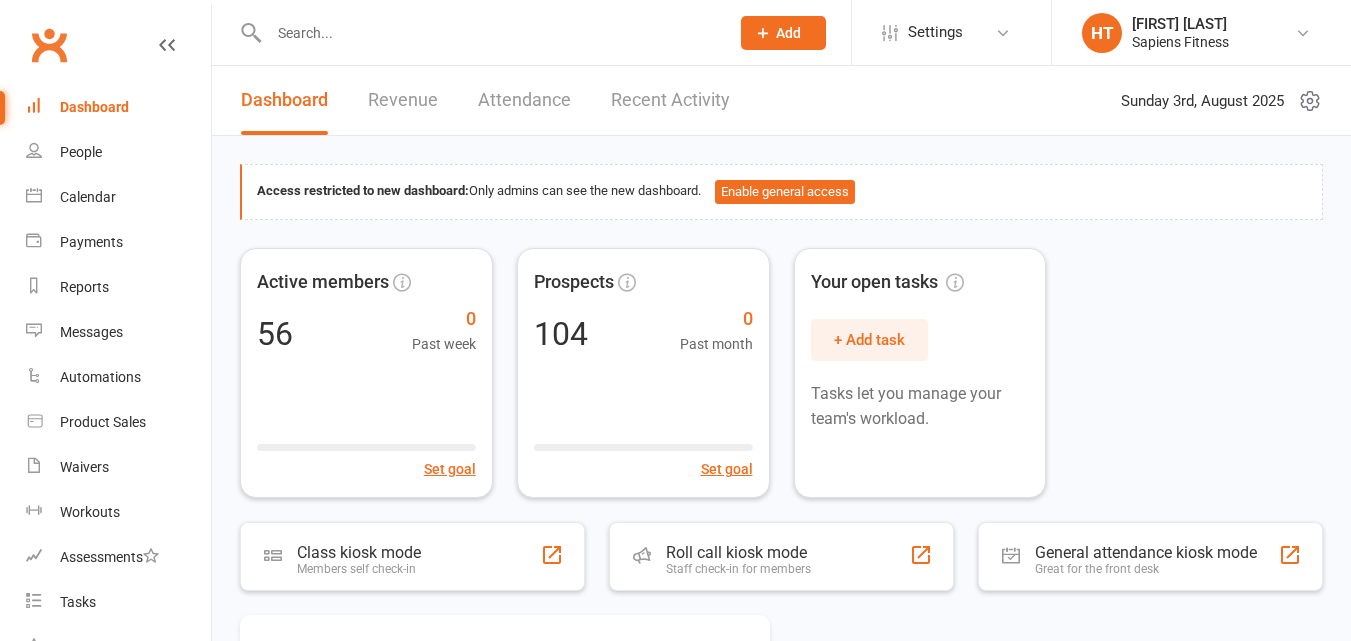 scroll, scrollTop: 0, scrollLeft: 0, axis: both 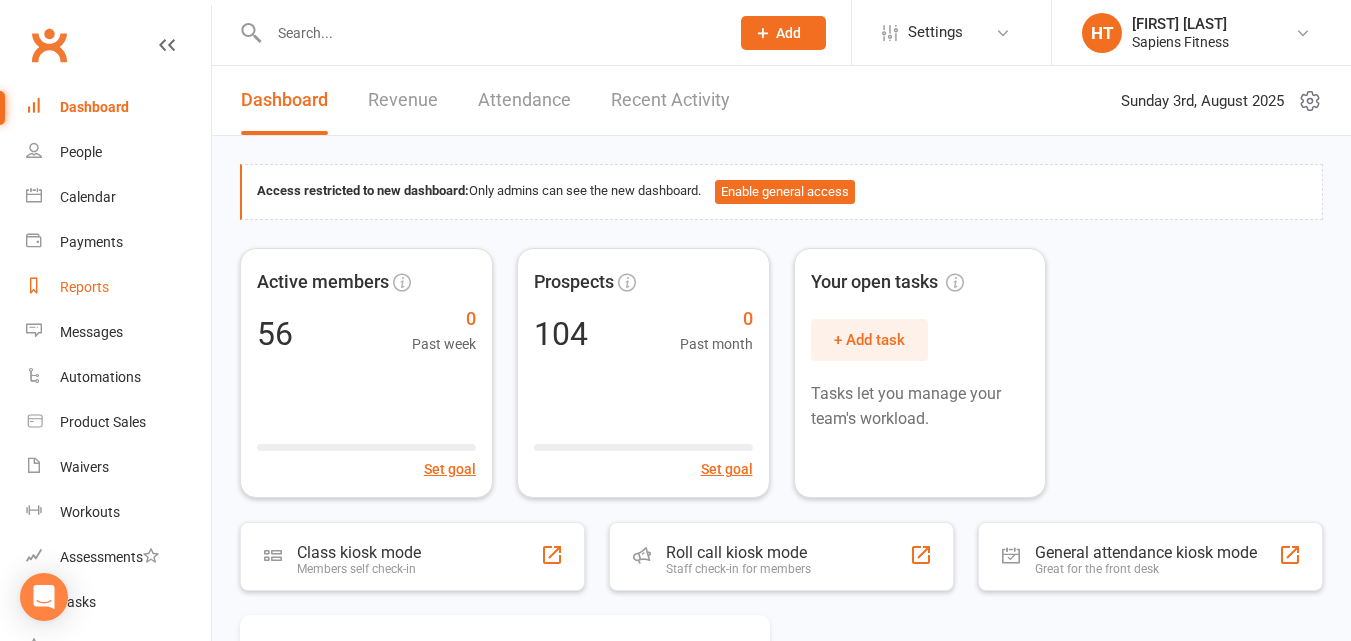 click on "Reports" at bounding box center [118, 287] 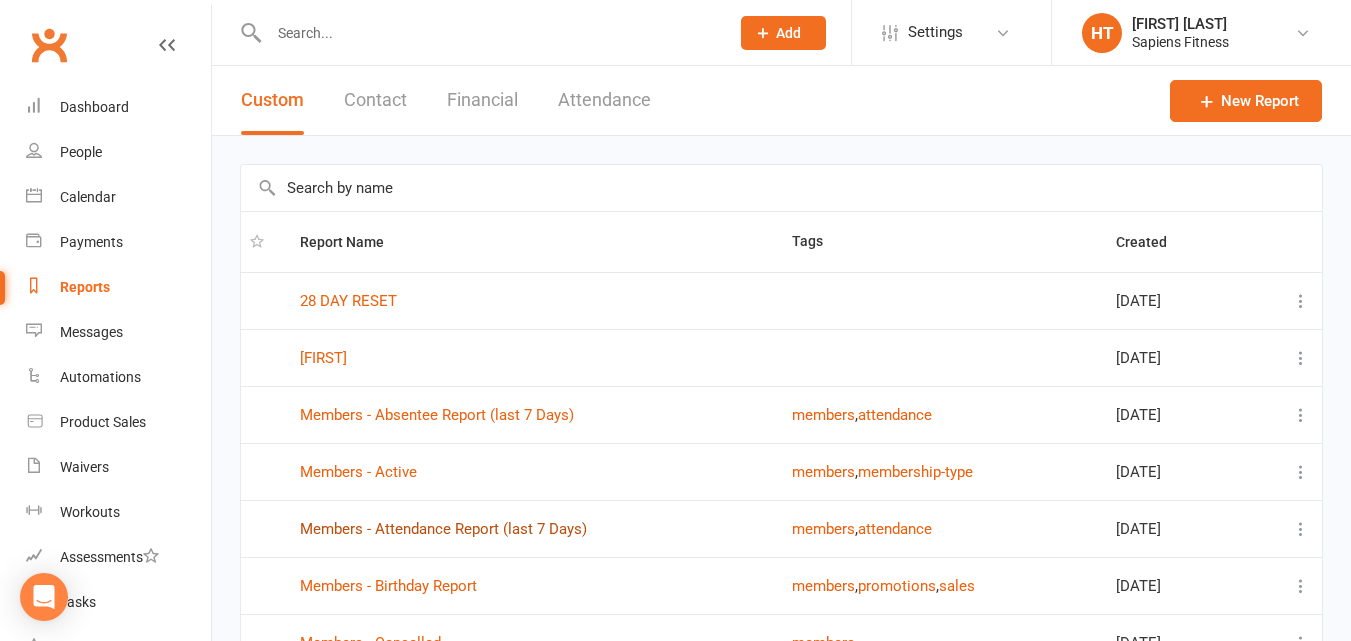 click on "Members - Attendance Report (last 7 Days)" at bounding box center [443, 529] 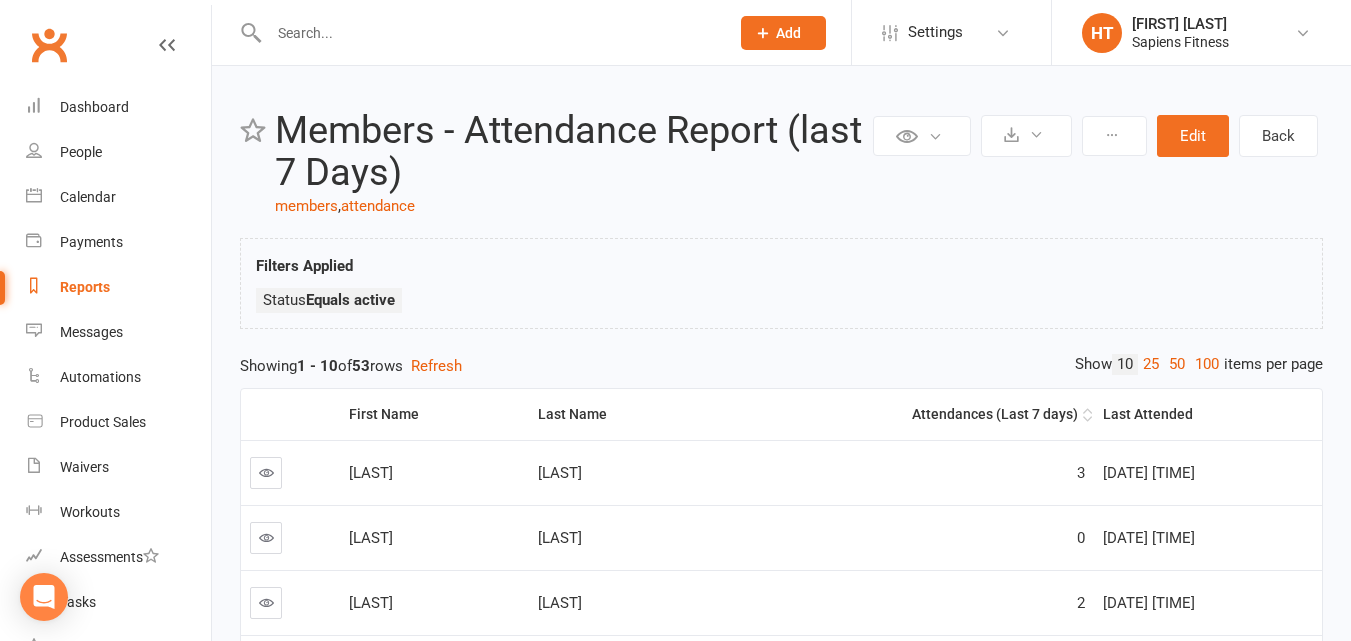 click on "Attendances (Last 7 days)" at bounding box center (901, 414) 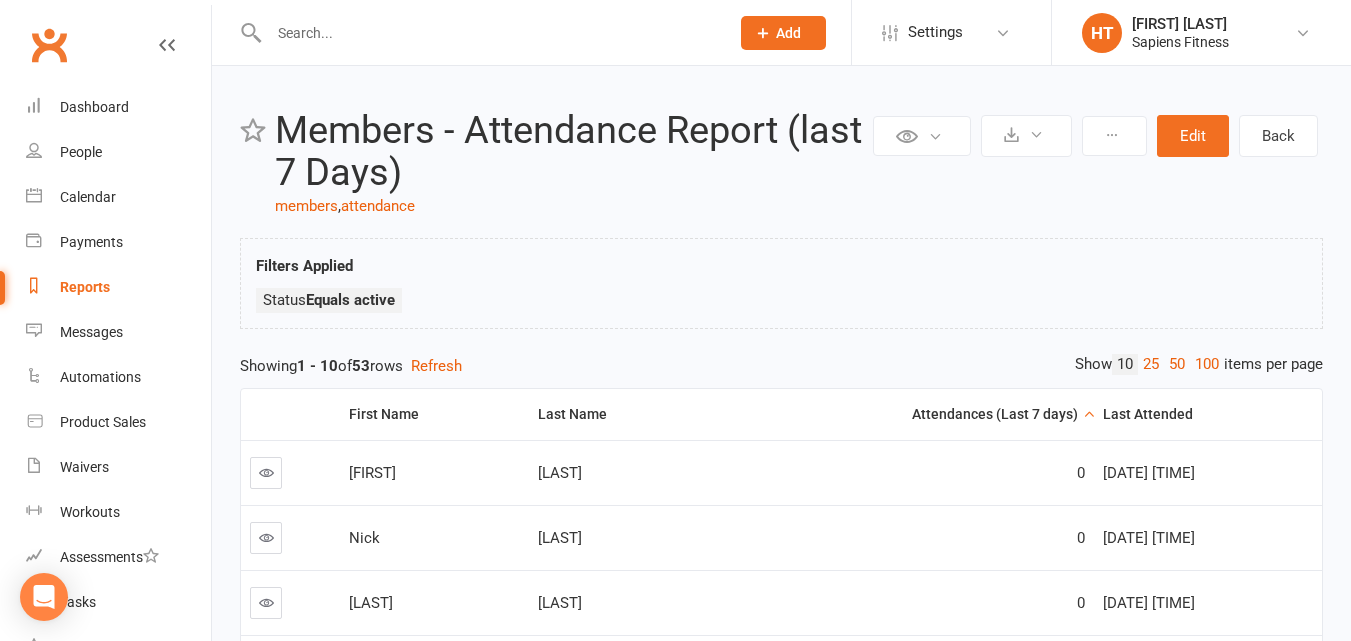 click on "Attendances (Last 7 days)" at bounding box center (901, 414) 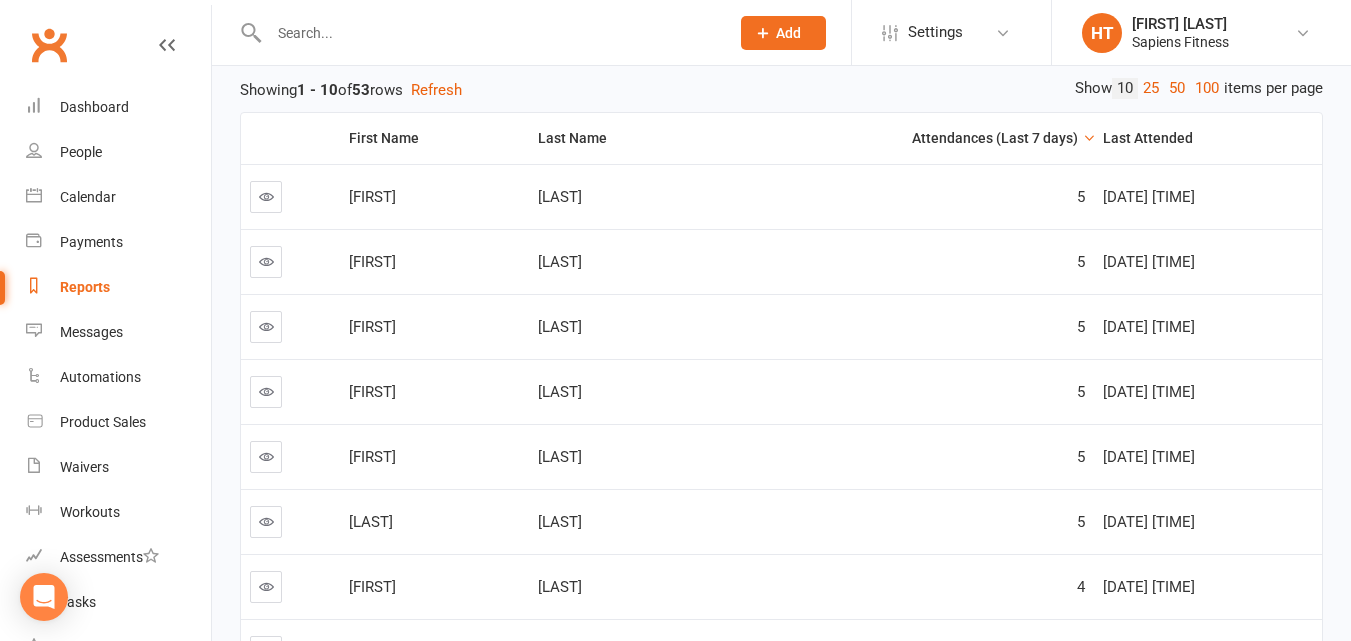scroll, scrollTop: 272, scrollLeft: 0, axis: vertical 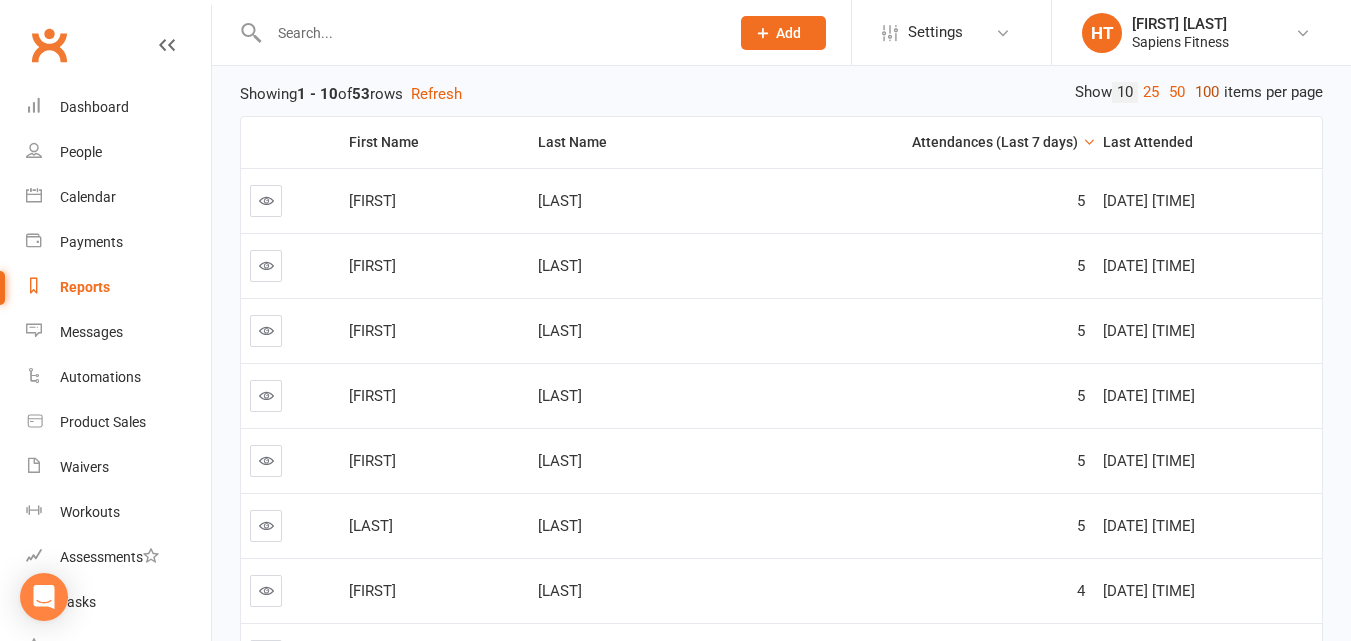 click on "100" at bounding box center (1207, 92) 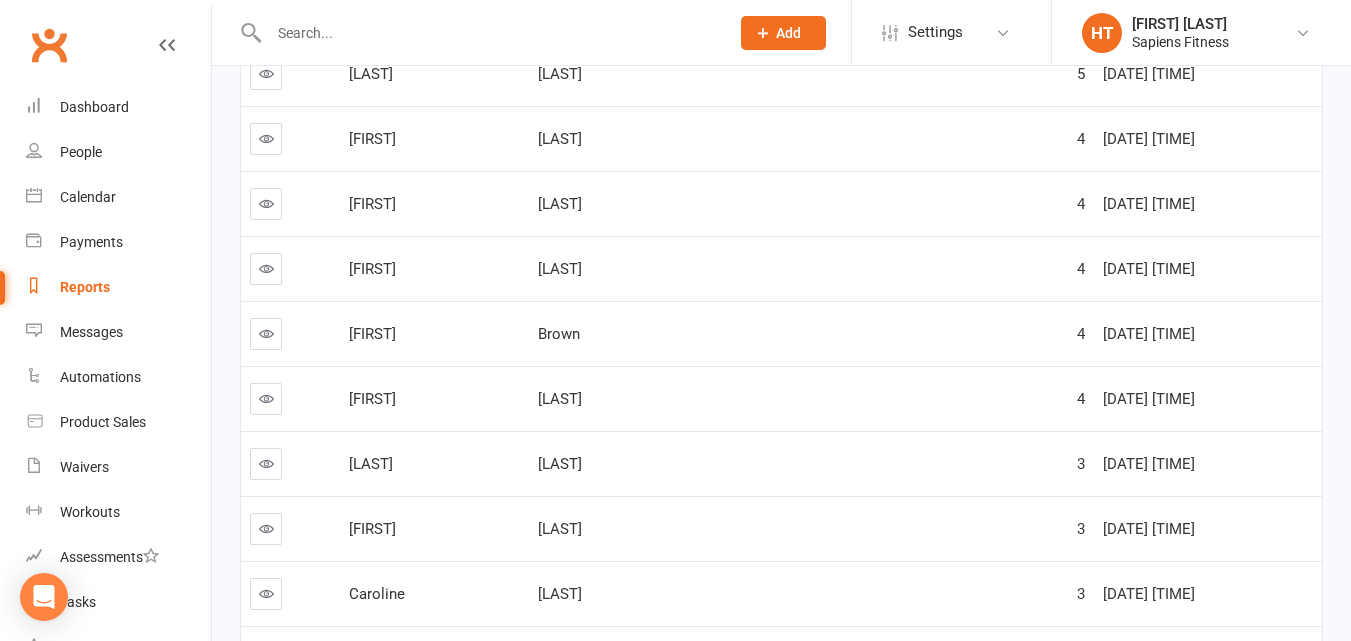 scroll, scrollTop: 757, scrollLeft: 0, axis: vertical 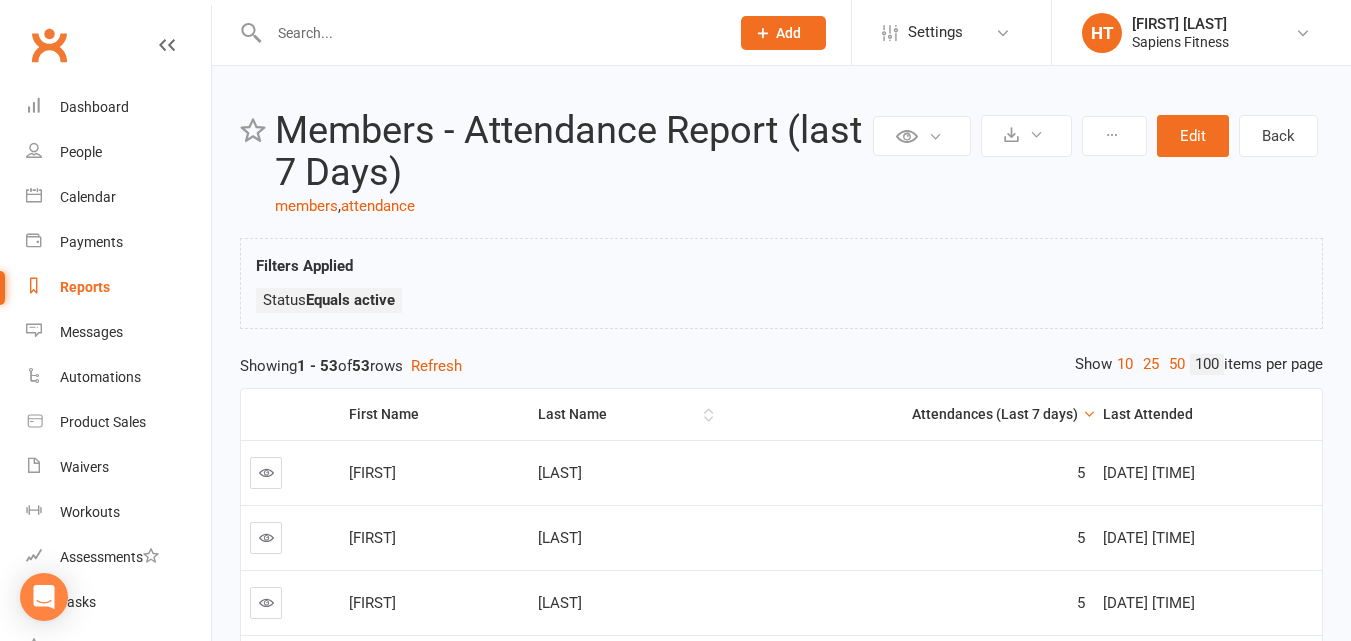click on "Last Name" at bounding box center (618, 414) 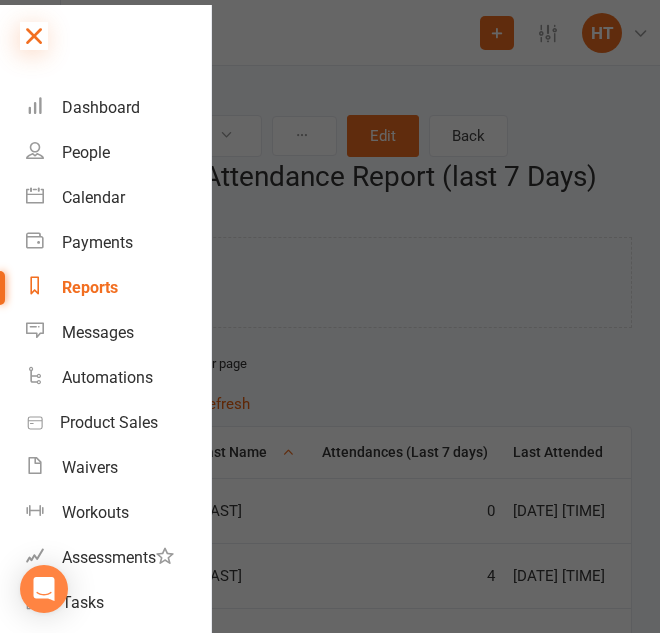 click at bounding box center (34, 36) 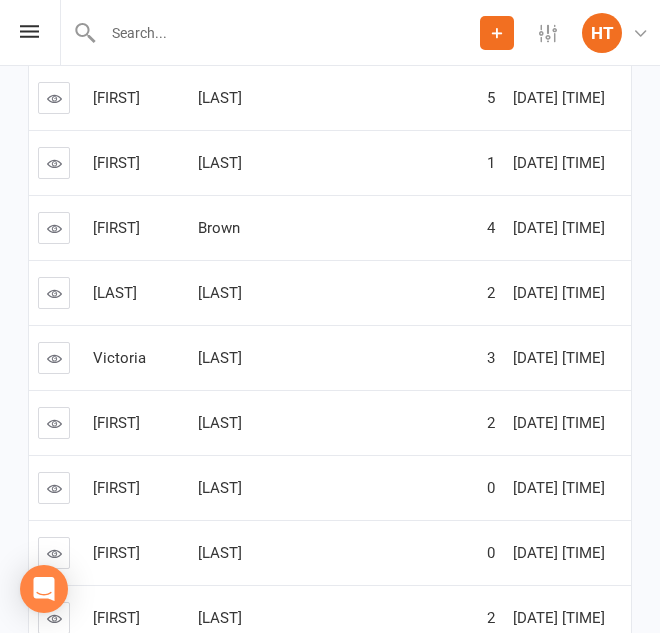 scroll, scrollTop: 549, scrollLeft: 0, axis: vertical 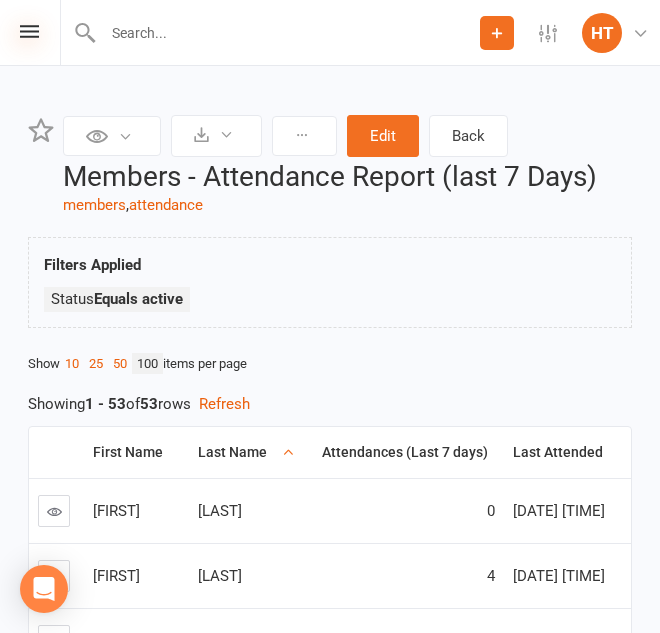 click at bounding box center [29, 31] 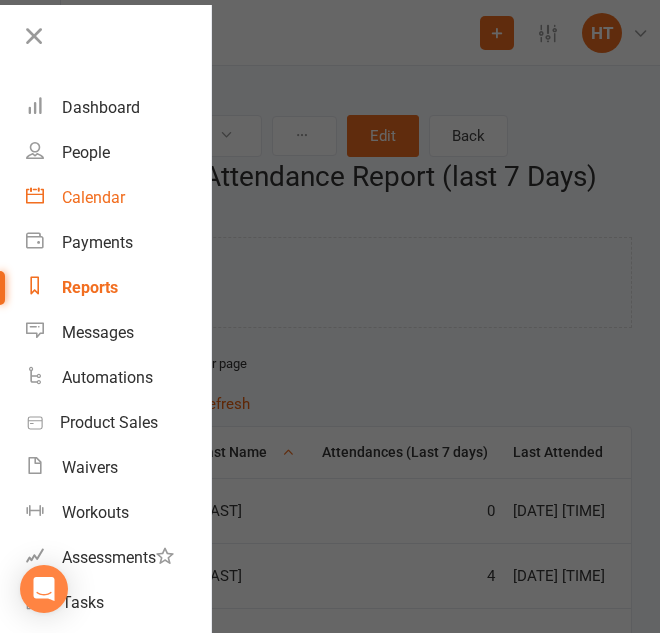click on "Calendar" at bounding box center (93, 197) 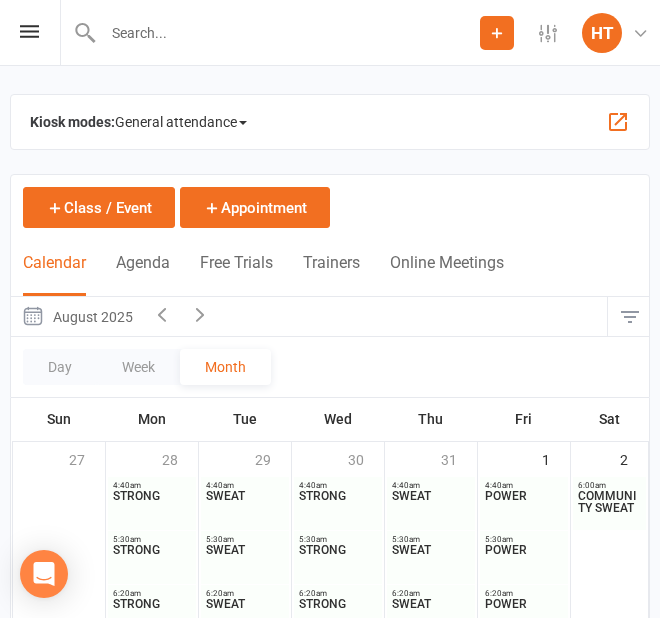 click on "General attendance" at bounding box center (181, 122) 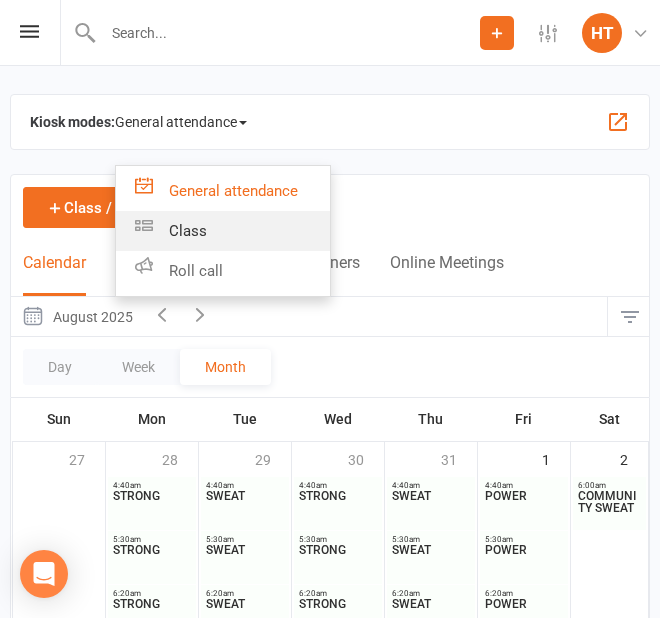click on "Class" at bounding box center (223, 231) 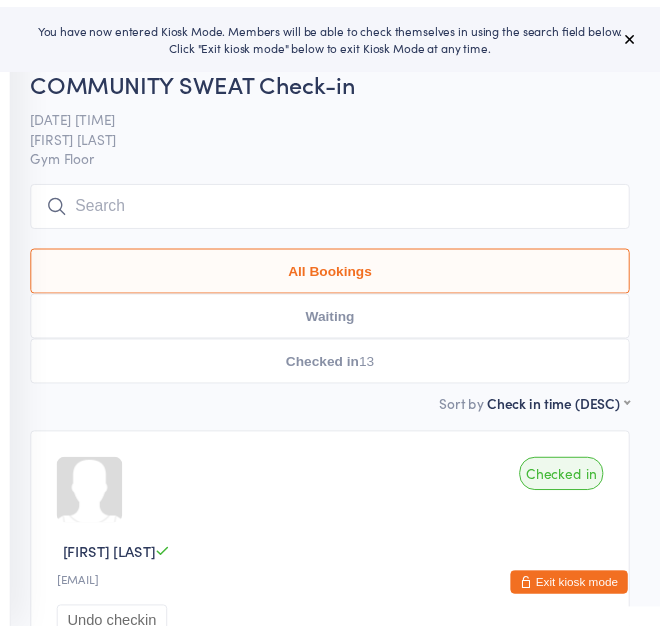 scroll, scrollTop: 0, scrollLeft: 0, axis: both 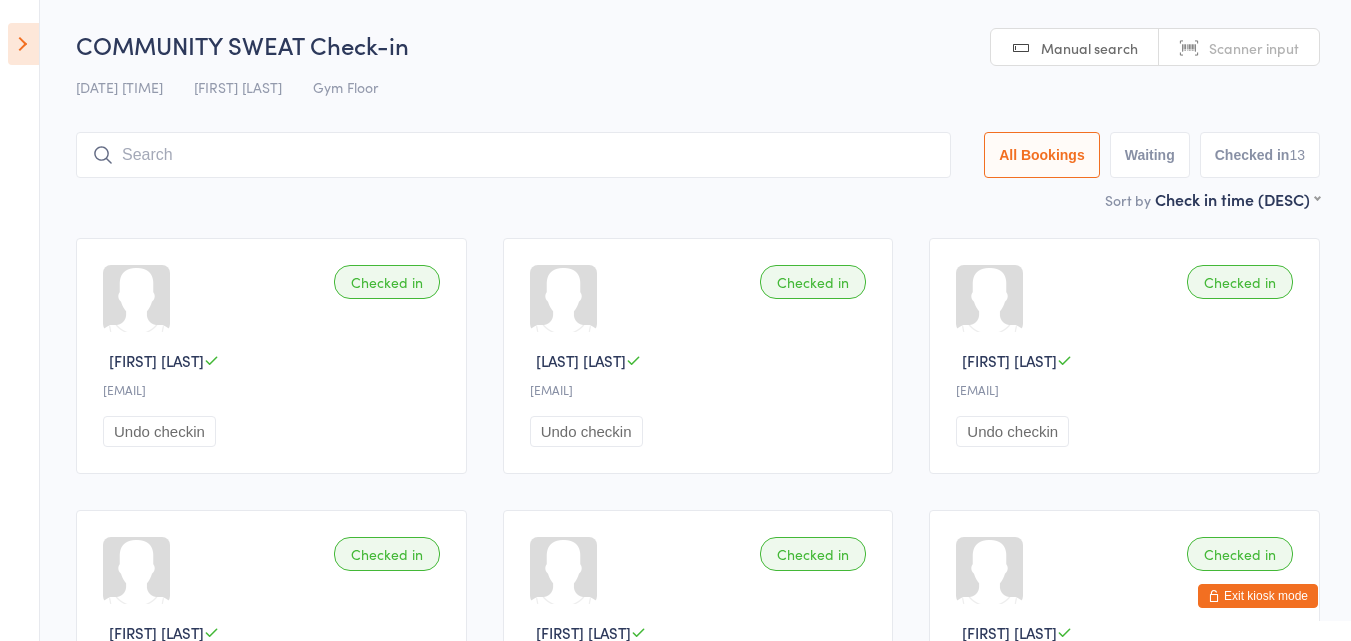 click at bounding box center [23, 44] 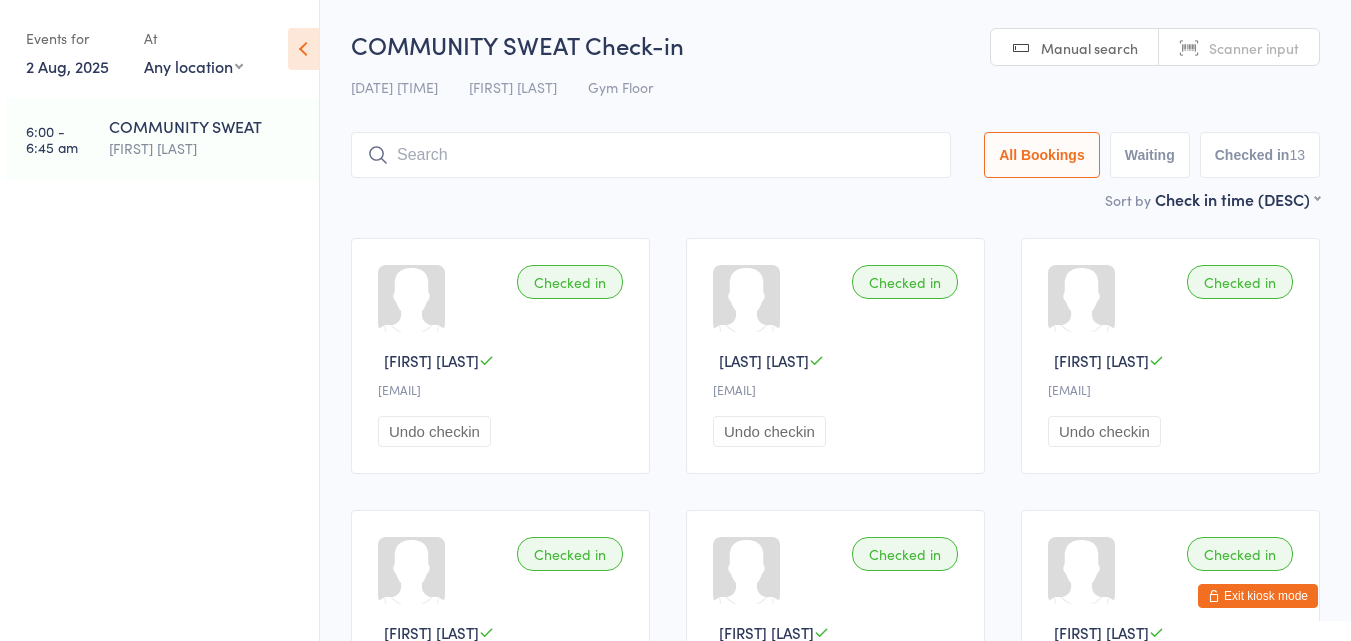 click on "2 Aug, 2025" at bounding box center (67, 66) 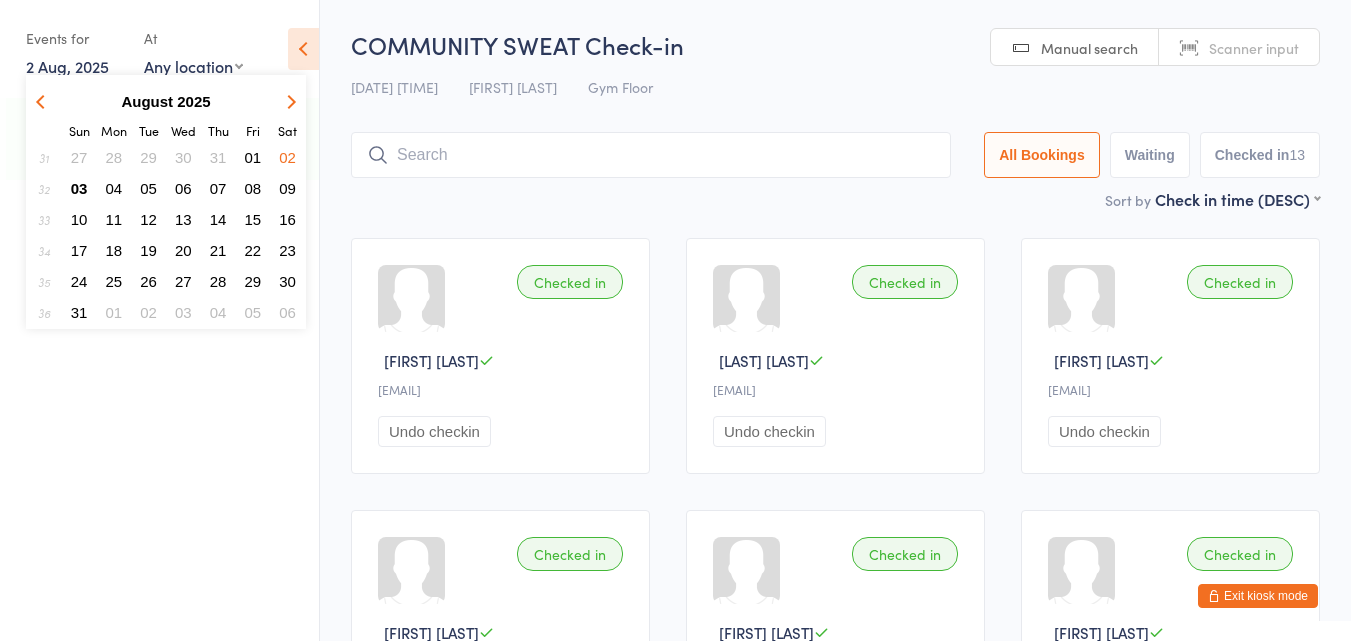 click on "01" at bounding box center [253, 157] 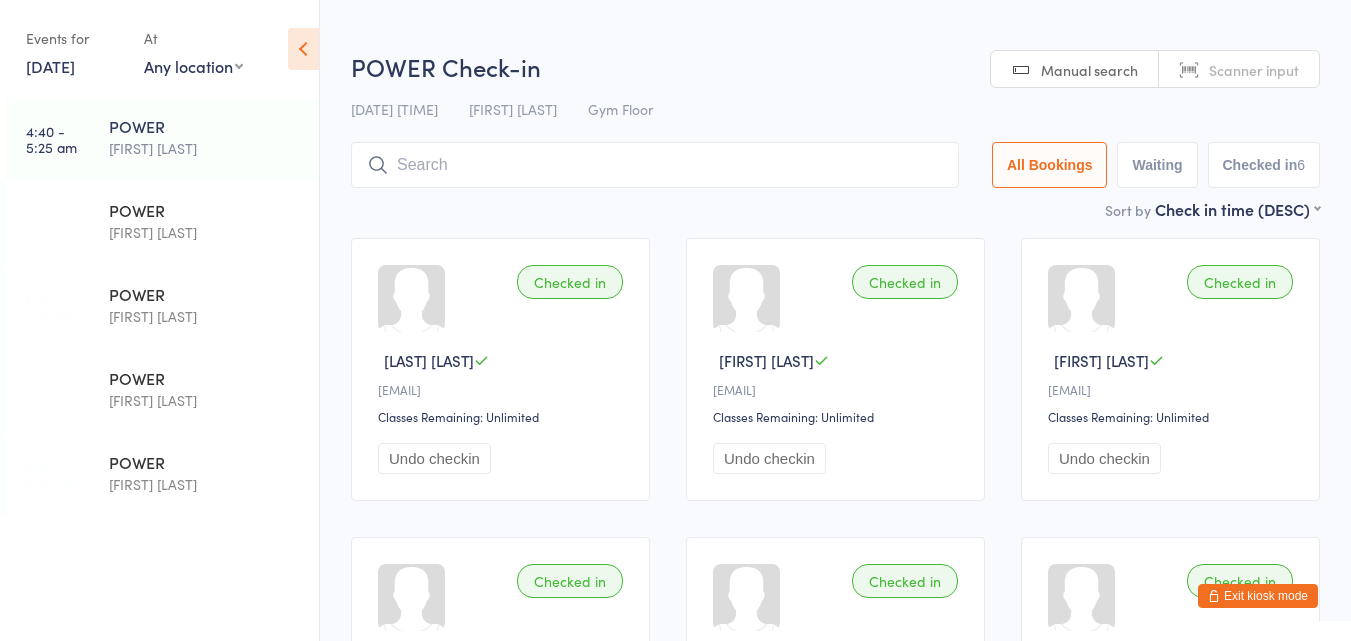 click on "1 Aug, 2025" at bounding box center (50, 66) 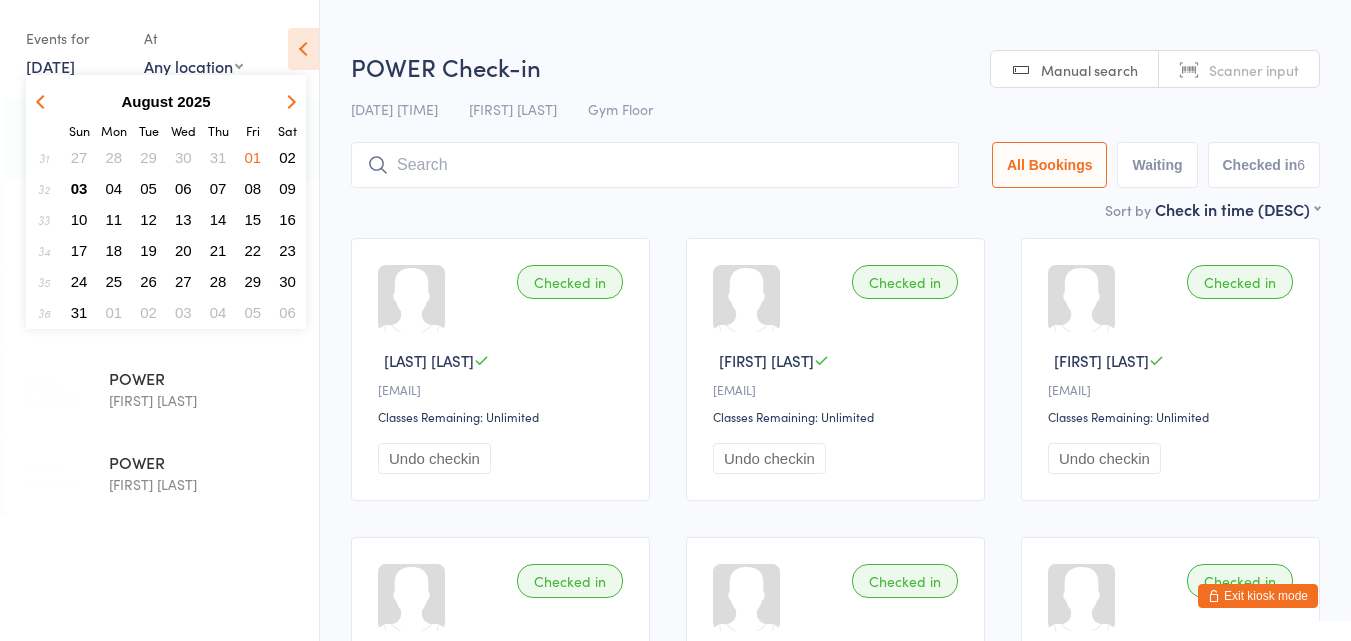 click on "31" at bounding box center [218, 157] 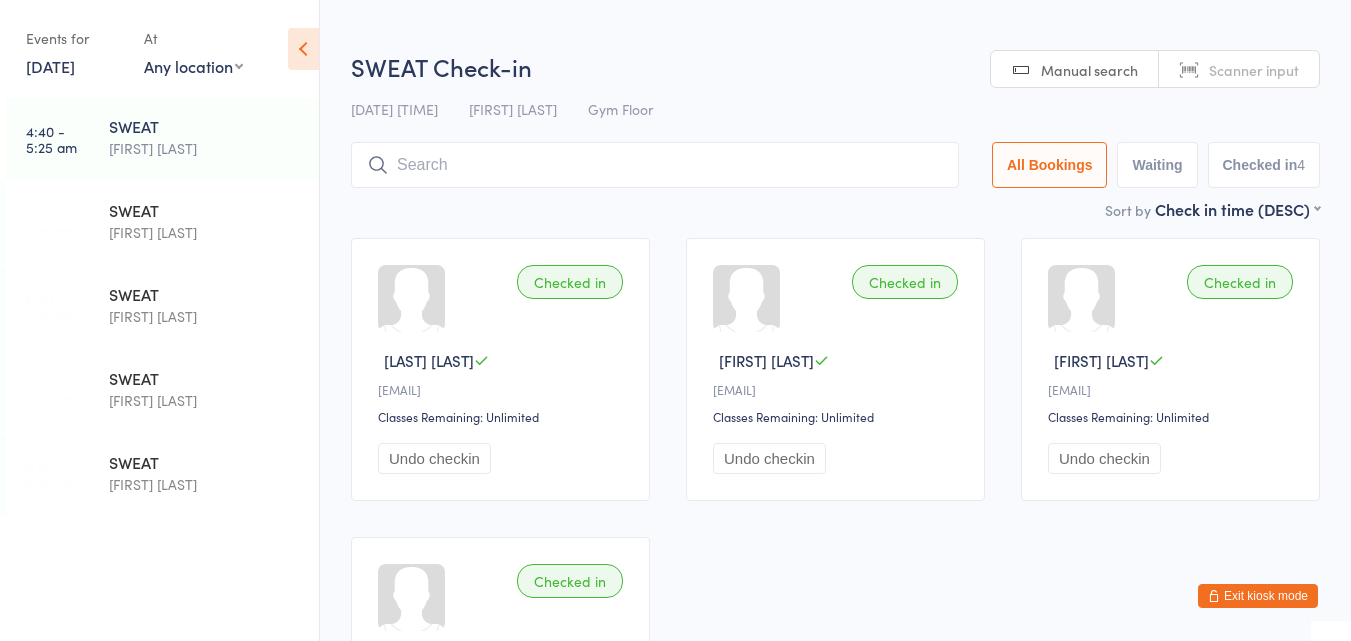 click on "31 Jul, 2025" at bounding box center (50, 66) 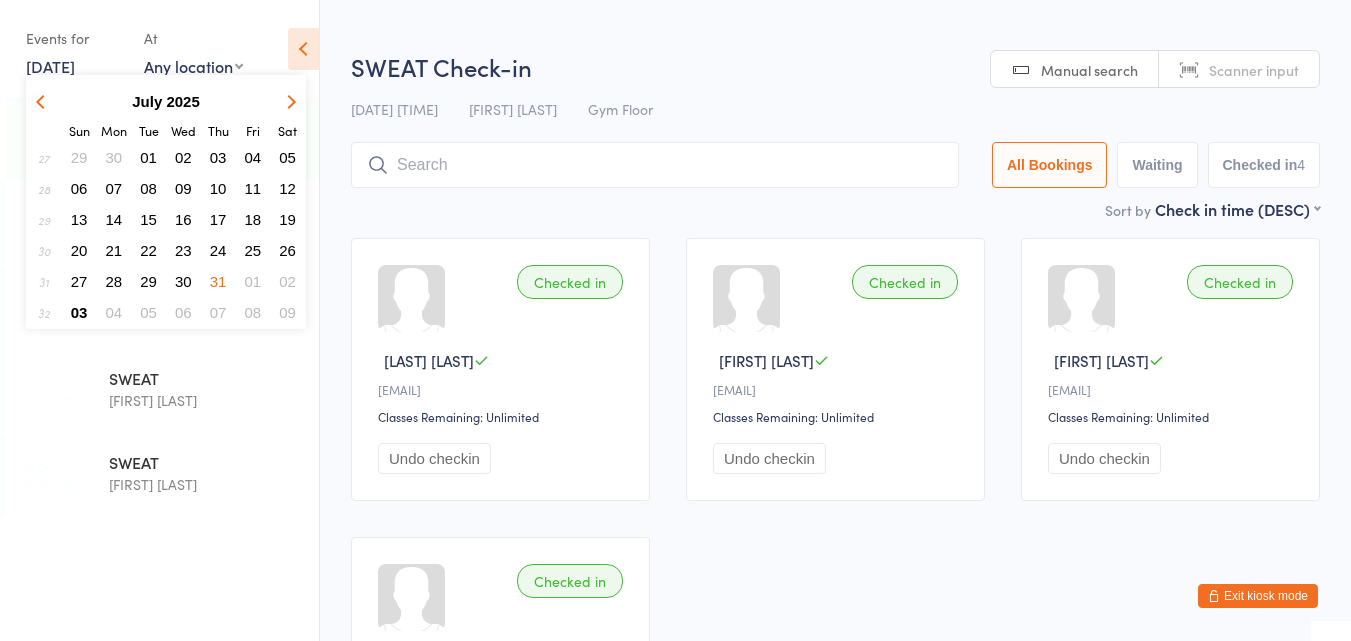 click on "02" at bounding box center (183, 157) 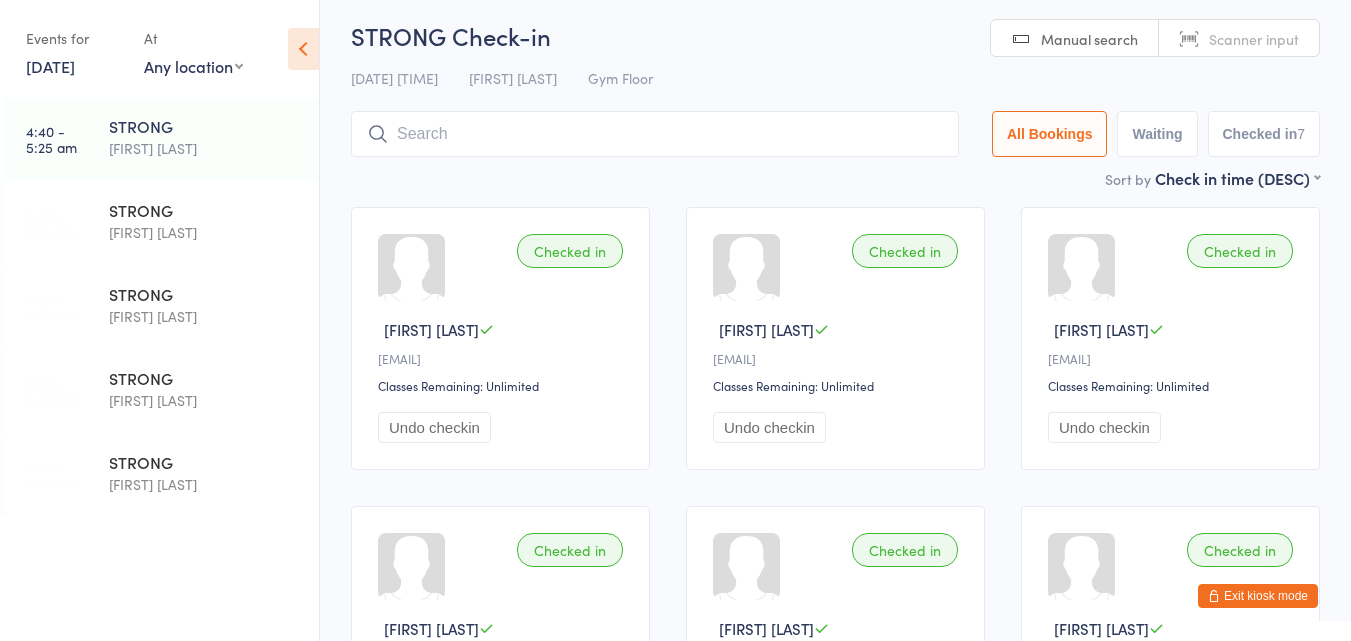 scroll, scrollTop: 18, scrollLeft: 0, axis: vertical 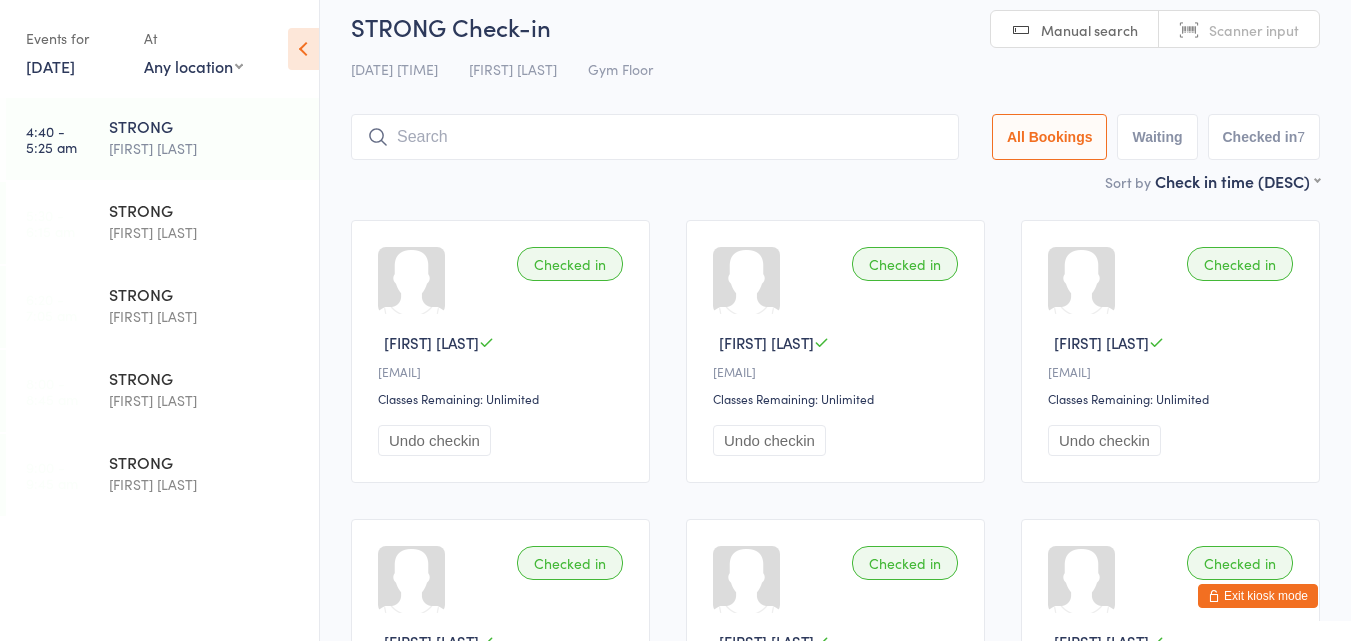 click on "2 Jul, 2025" at bounding box center [50, 66] 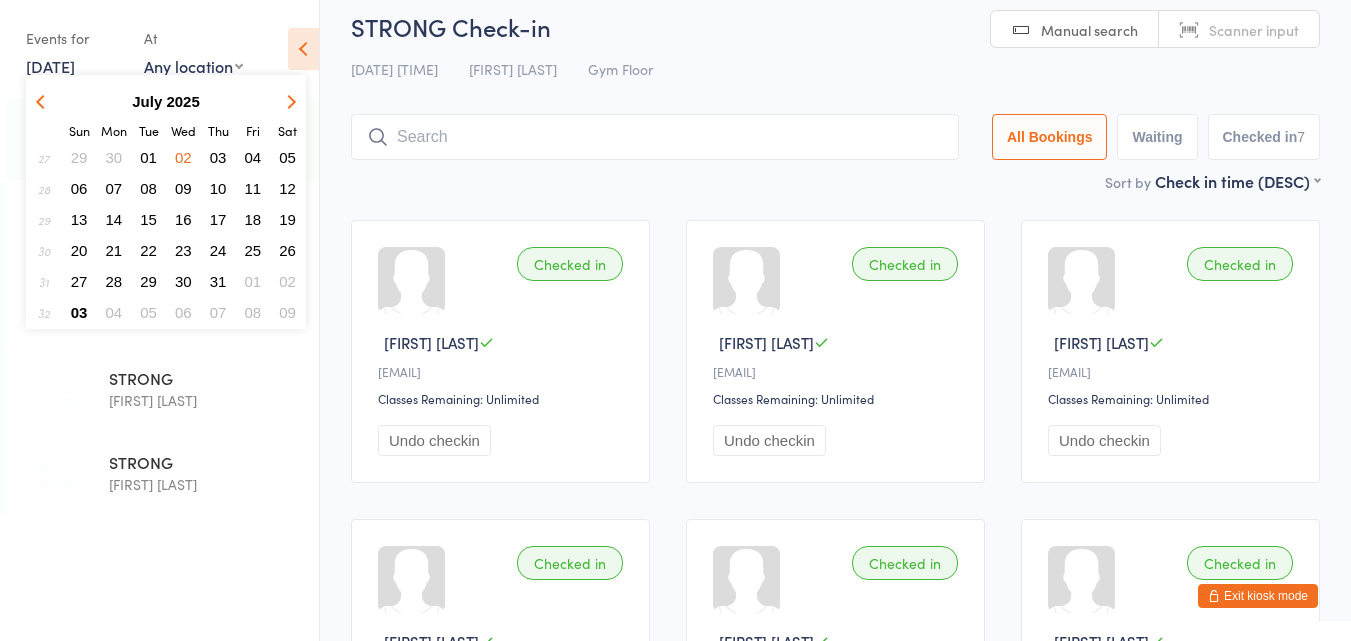 click at bounding box center (287, 101) 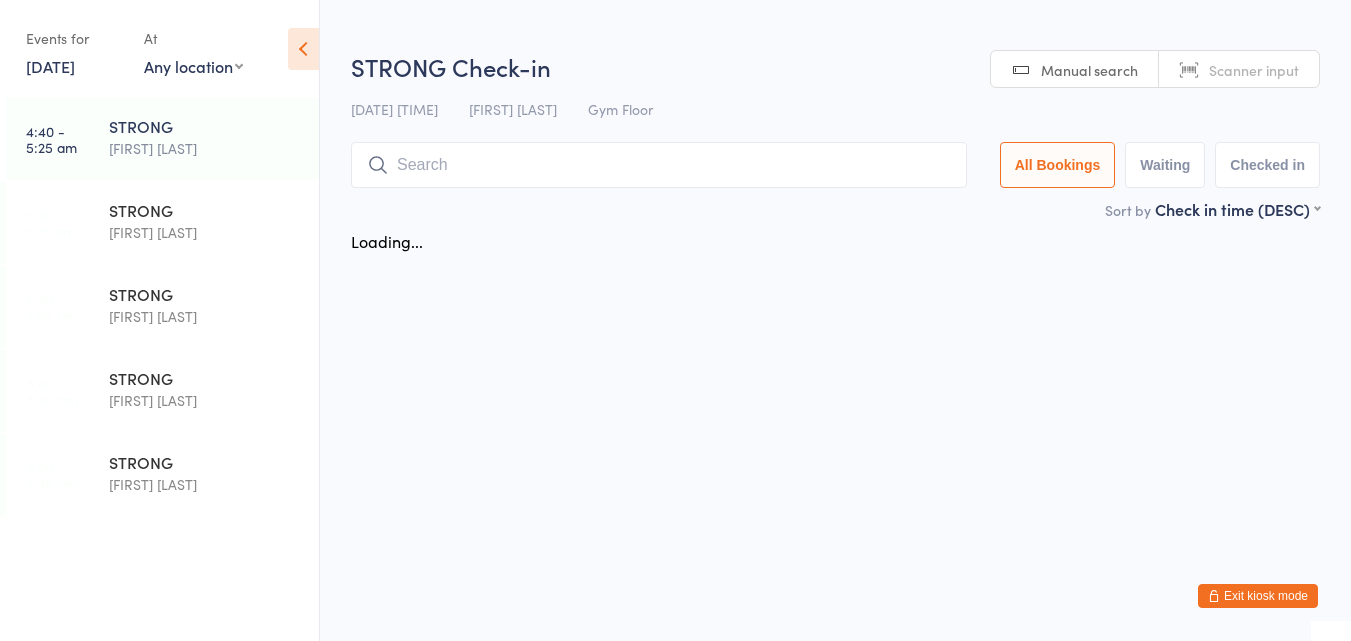 scroll, scrollTop: 0, scrollLeft: 0, axis: both 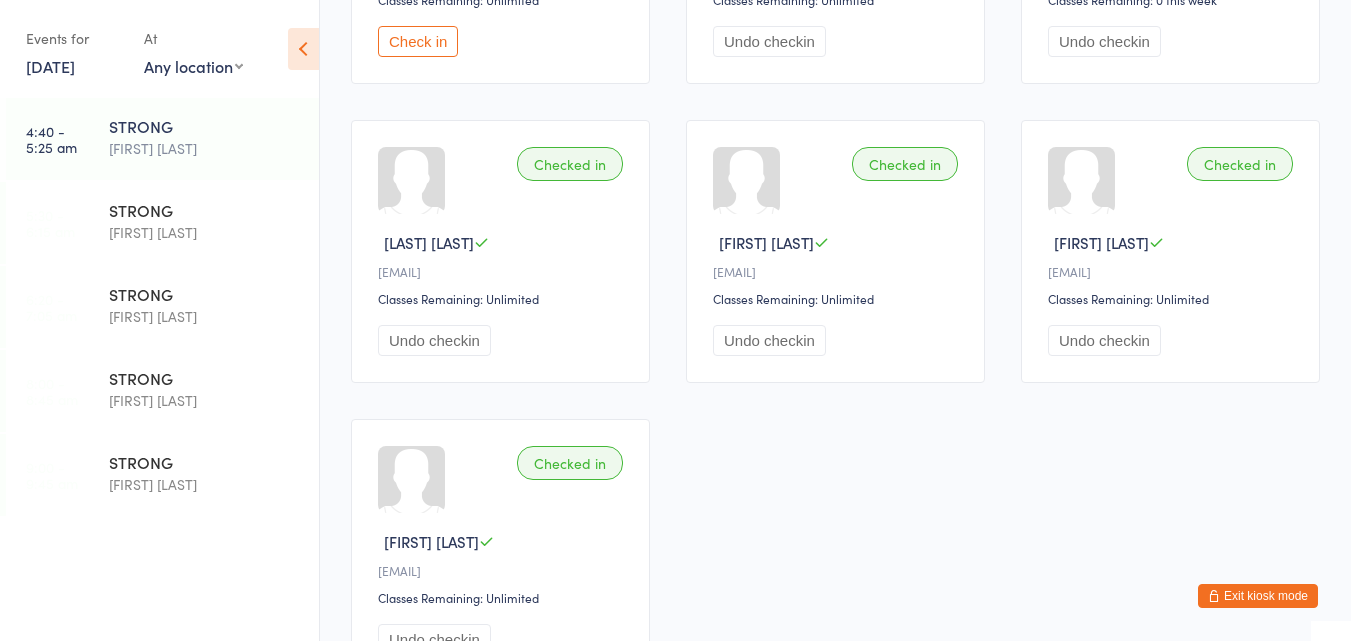 click on "30 Jul, 2025" at bounding box center [50, 66] 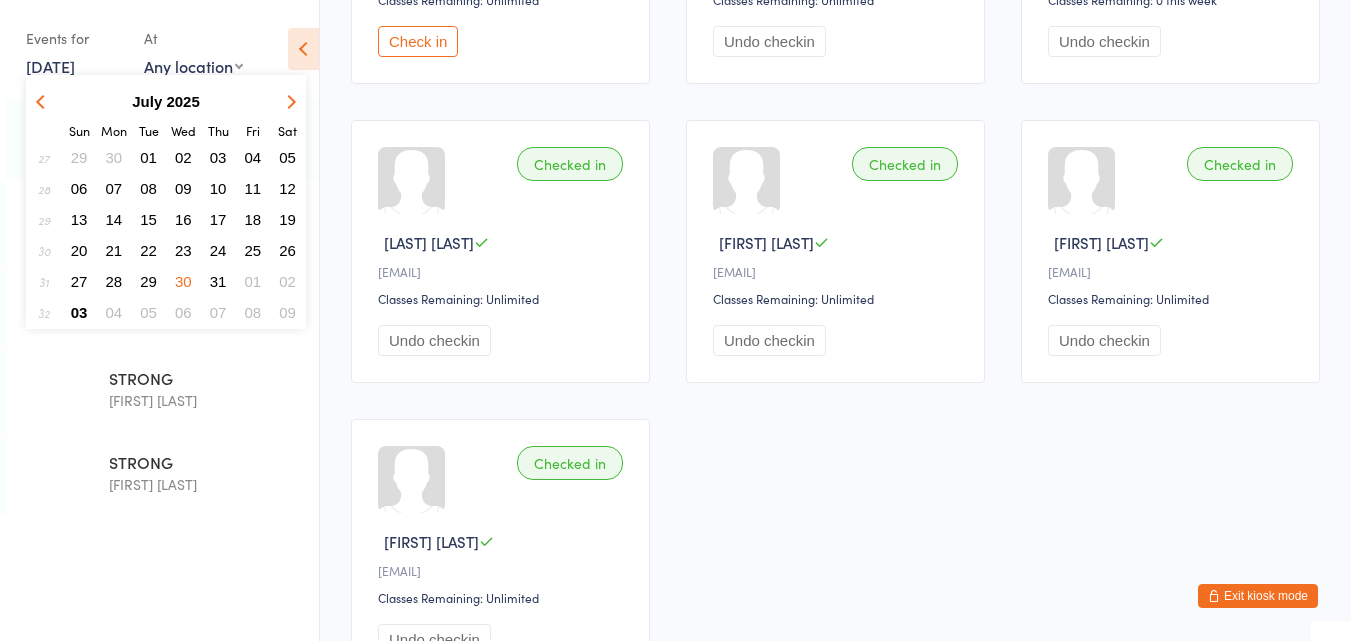 click on "29" at bounding box center (148, 281) 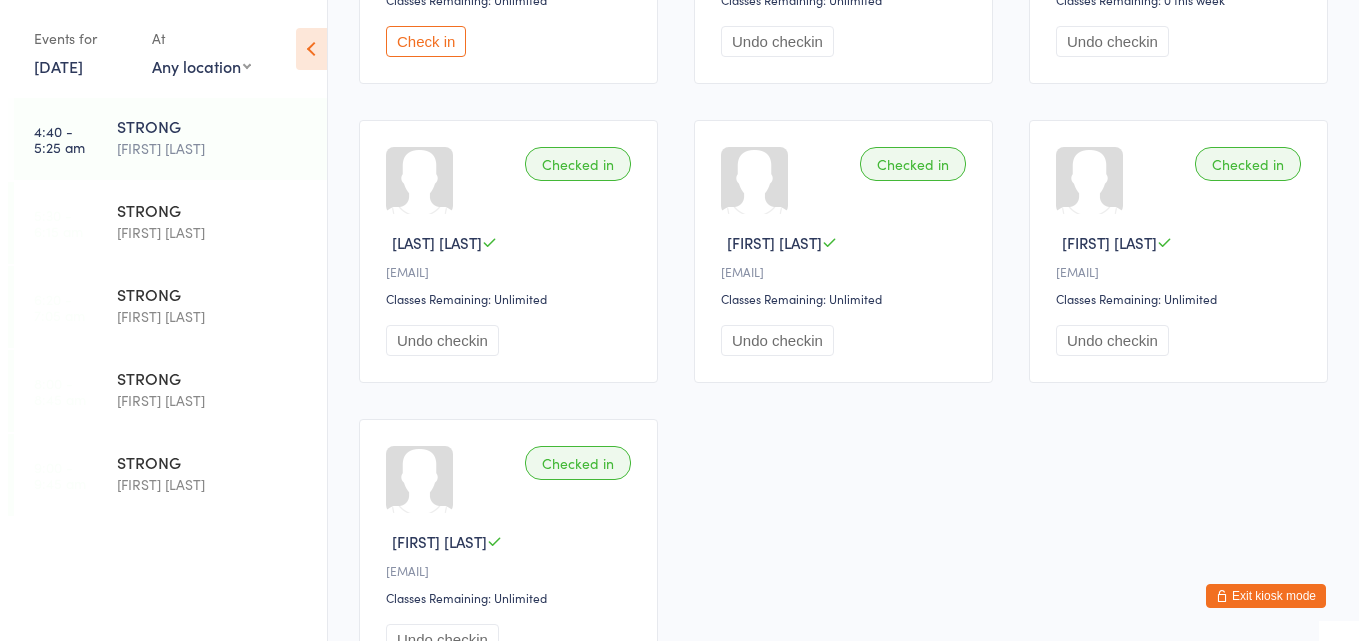 scroll, scrollTop: 0, scrollLeft: 0, axis: both 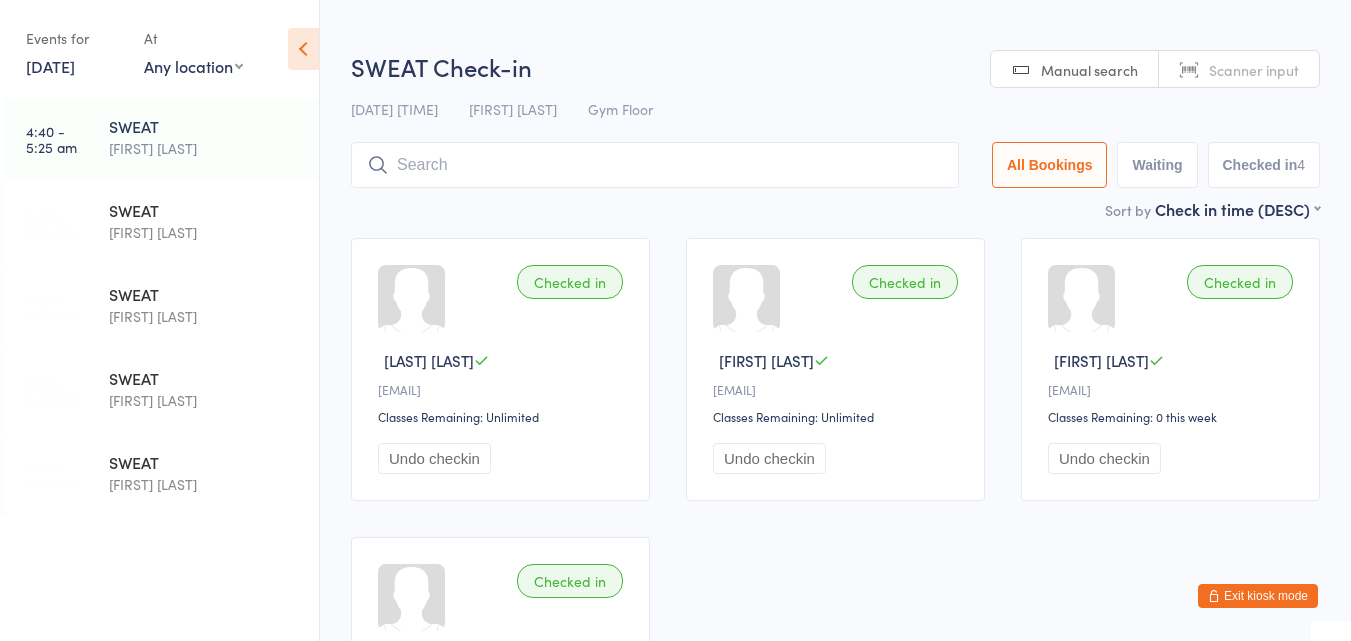 click on "29 Jul, 2025" at bounding box center [50, 66] 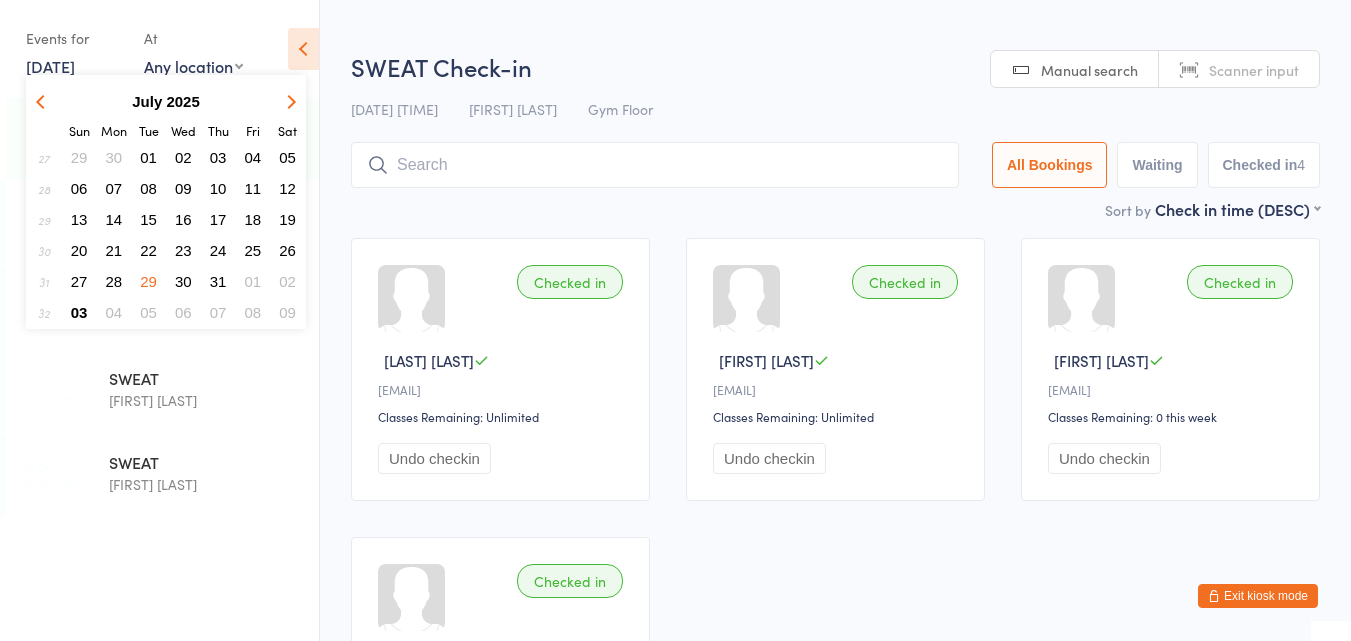 click on "28" at bounding box center (114, 281) 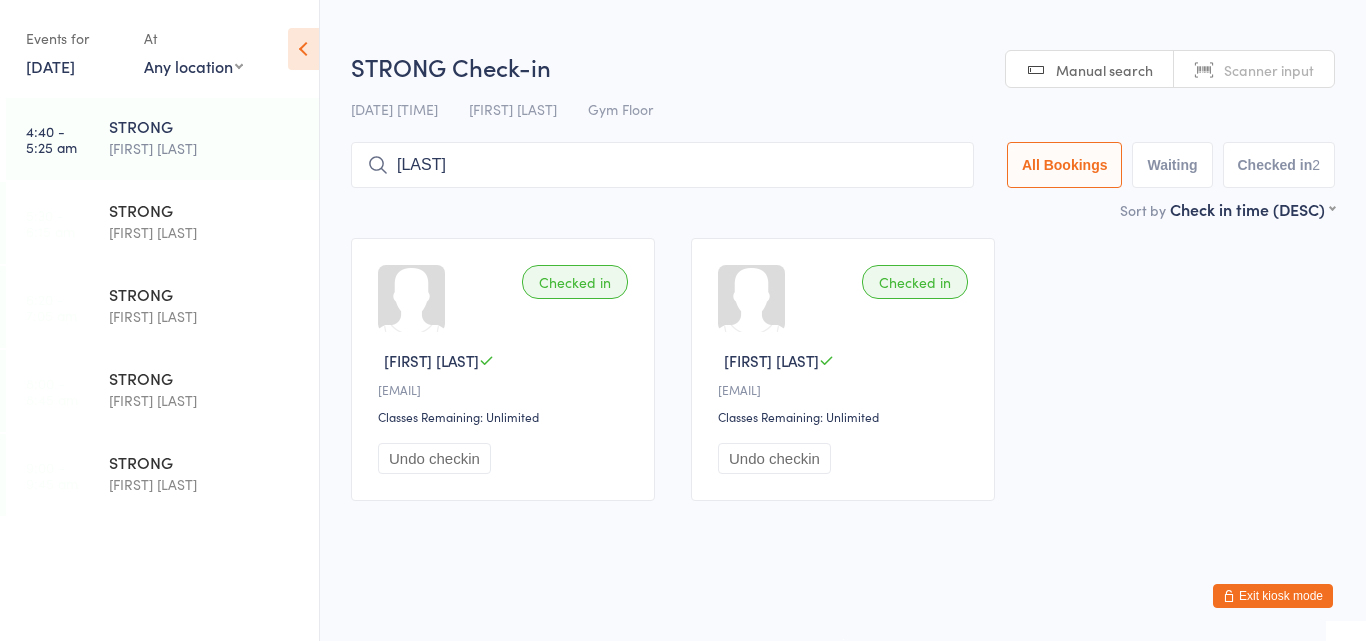 type on "teague" 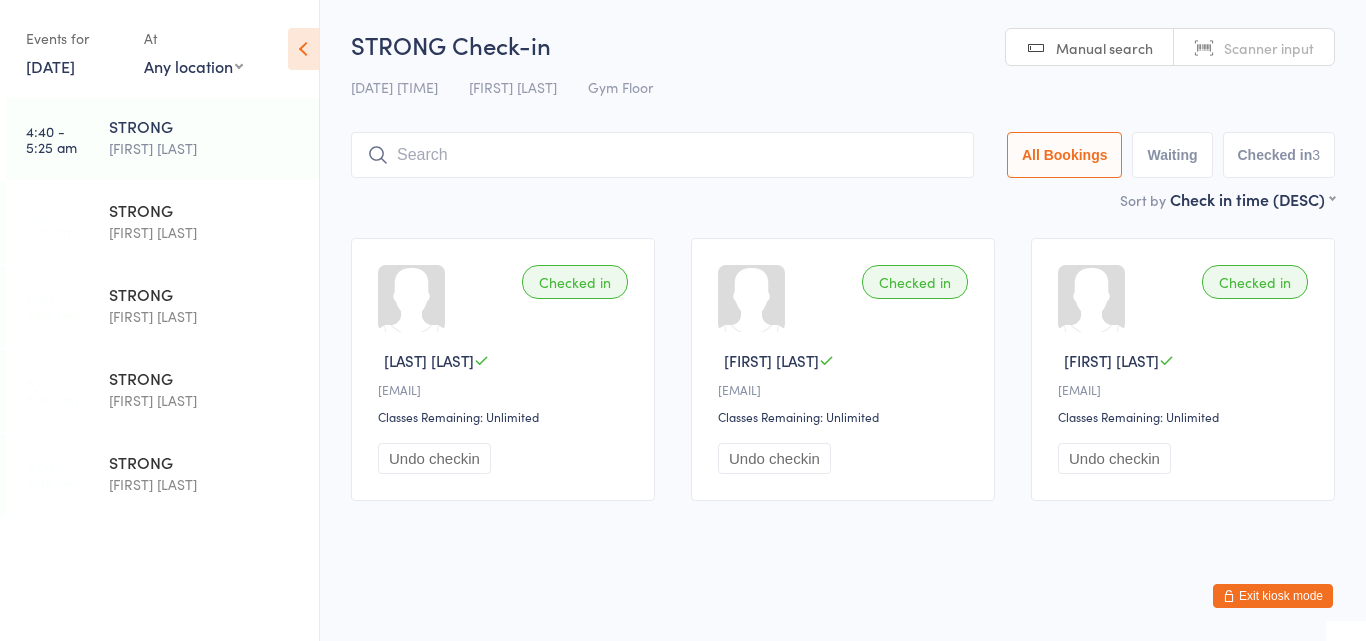 click on "28 Jul 4:40am  Harry Turner  Gym Floor" at bounding box center [843, 87] 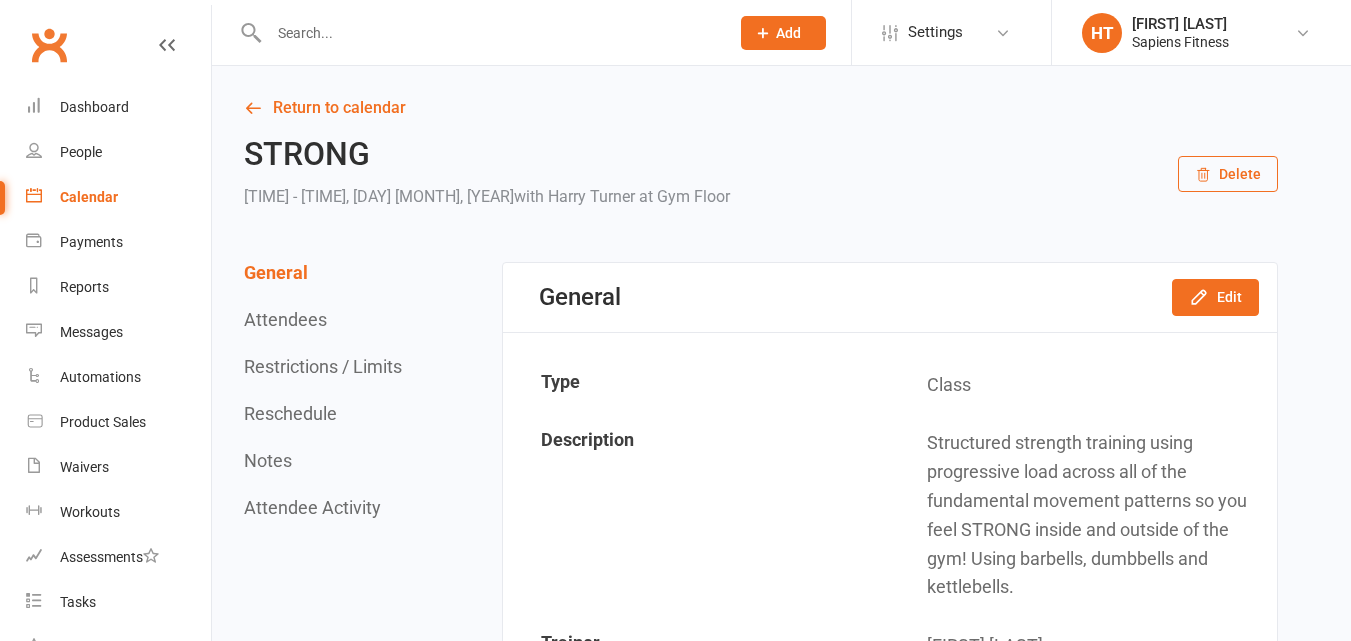 scroll, scrollTop: 0, scrollLeft: 0, axis: both 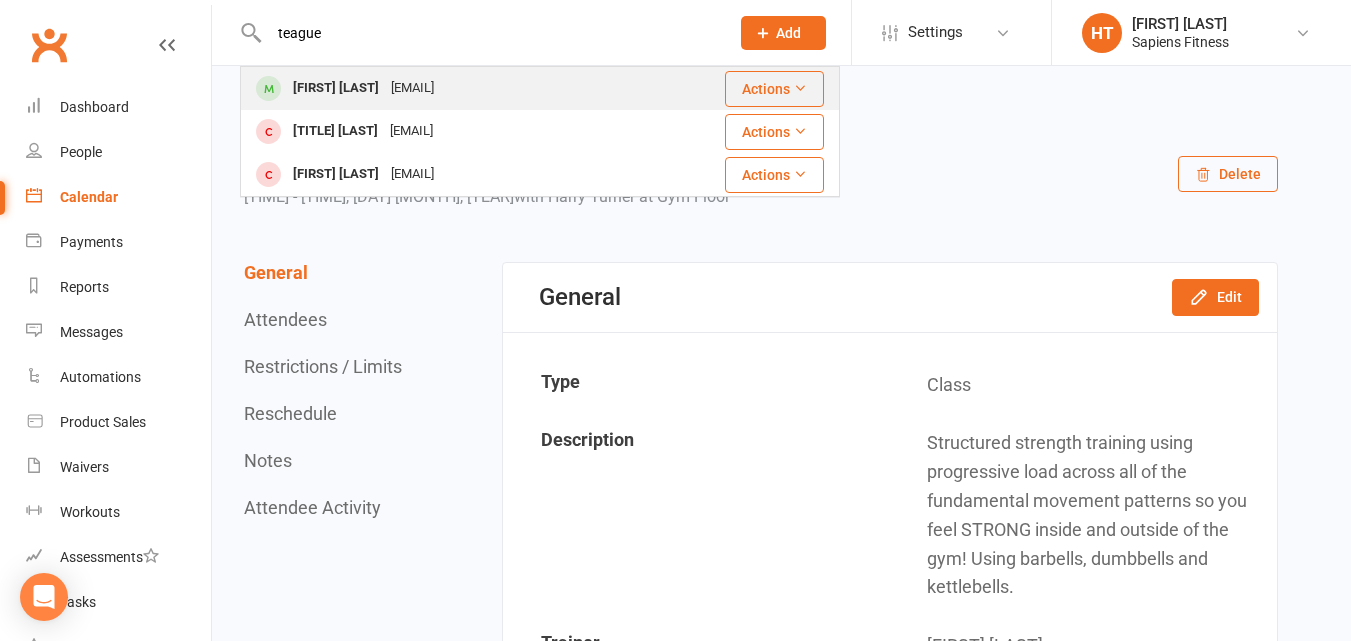 type on "teague" 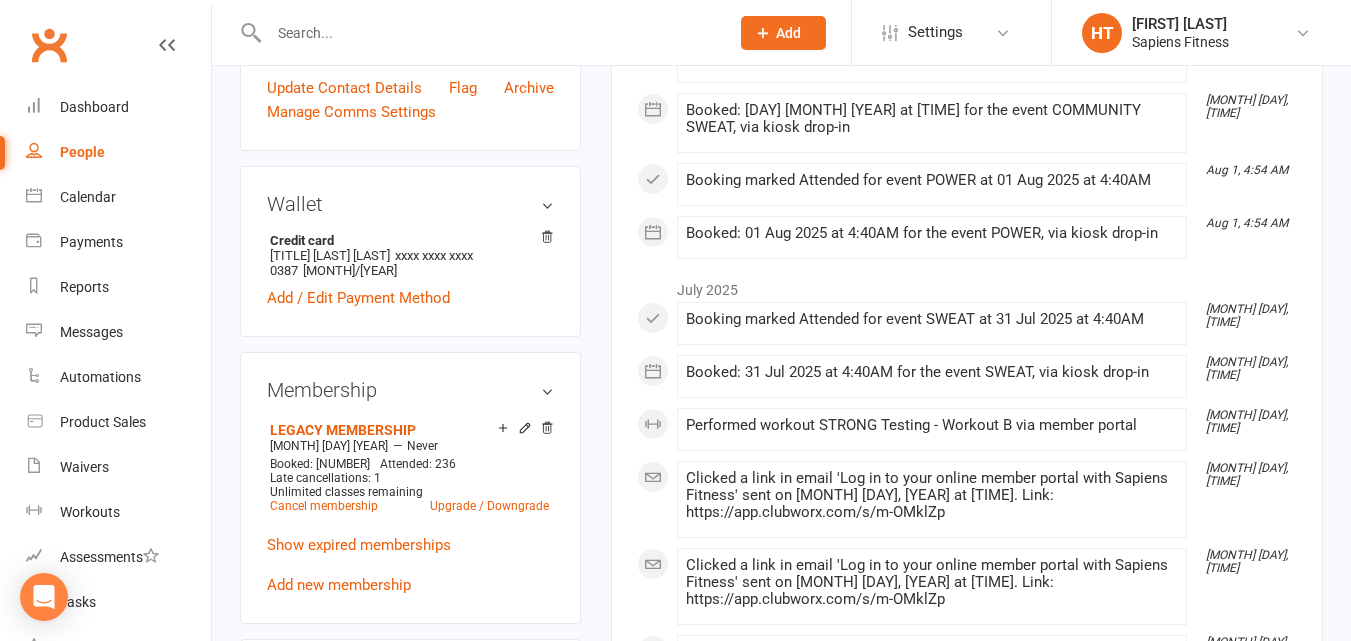 scroll, scrollTop: 553, scrollLeft: 0, axis: vertical 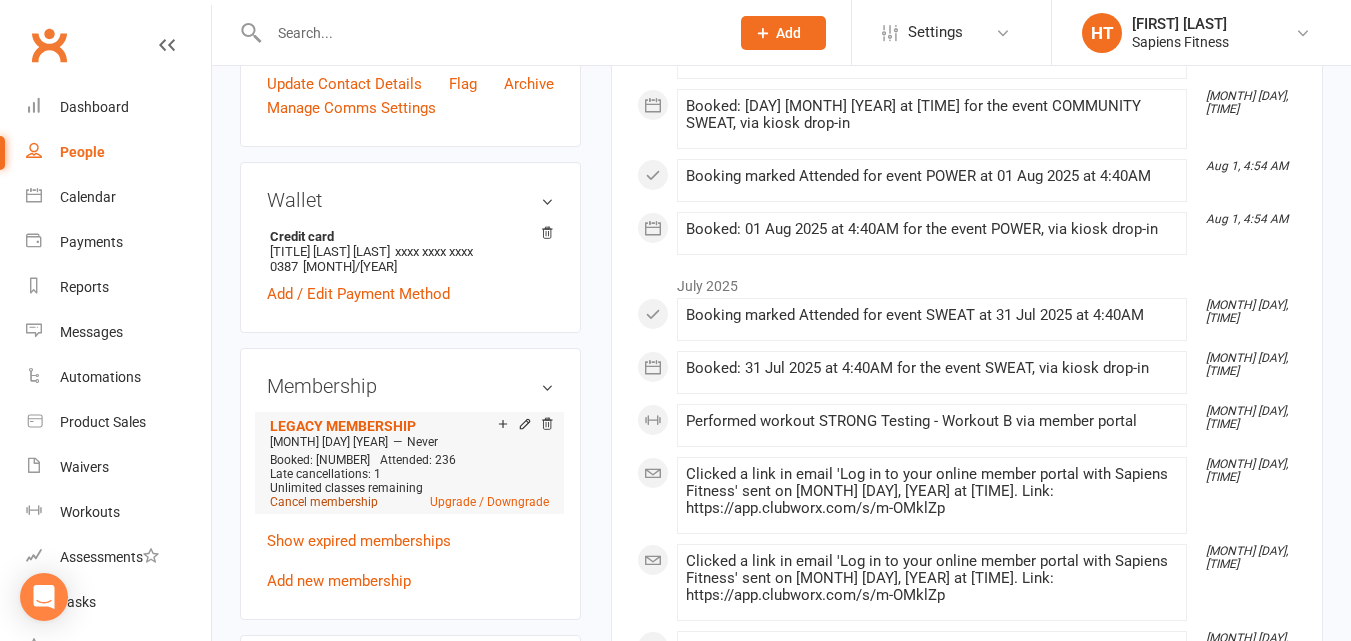 click on "Cancel membership" at bounding box center (324, 502) 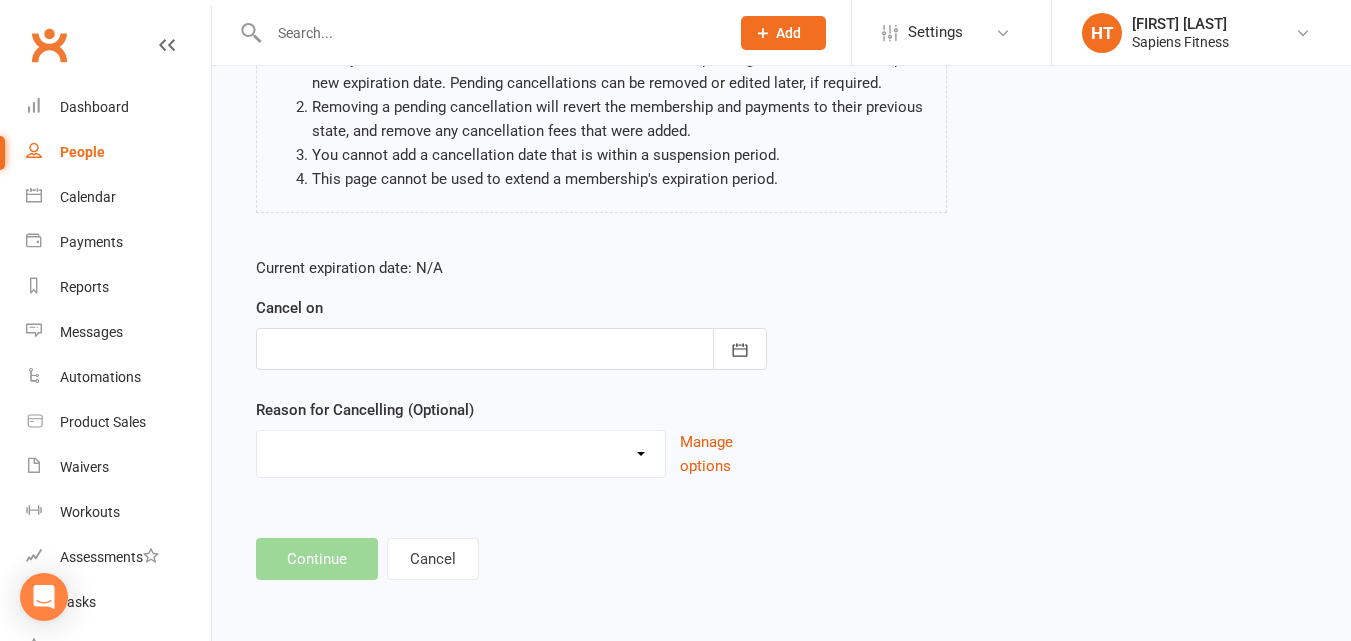 scroll, scrollTop: 0, scrollLeft: 0, axis: both 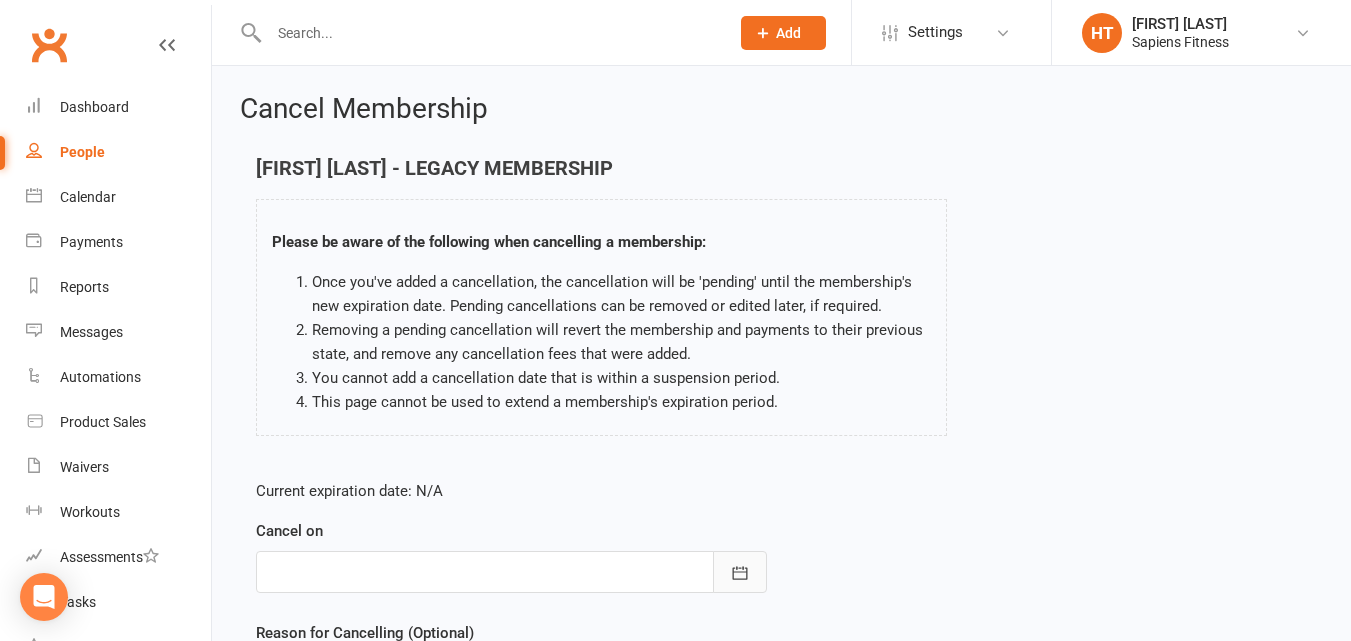 click at bounding box center (740, 572) 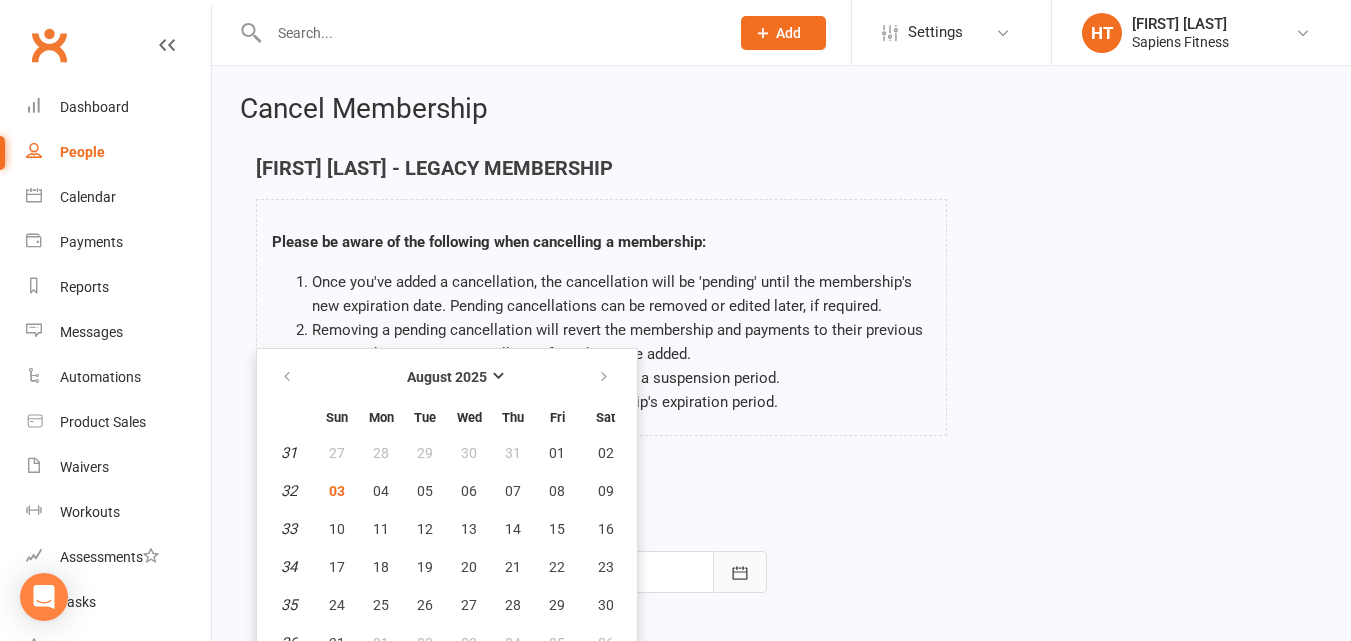 scroll, scrollTop: 22, scrollLeft: 0, axis: vertical 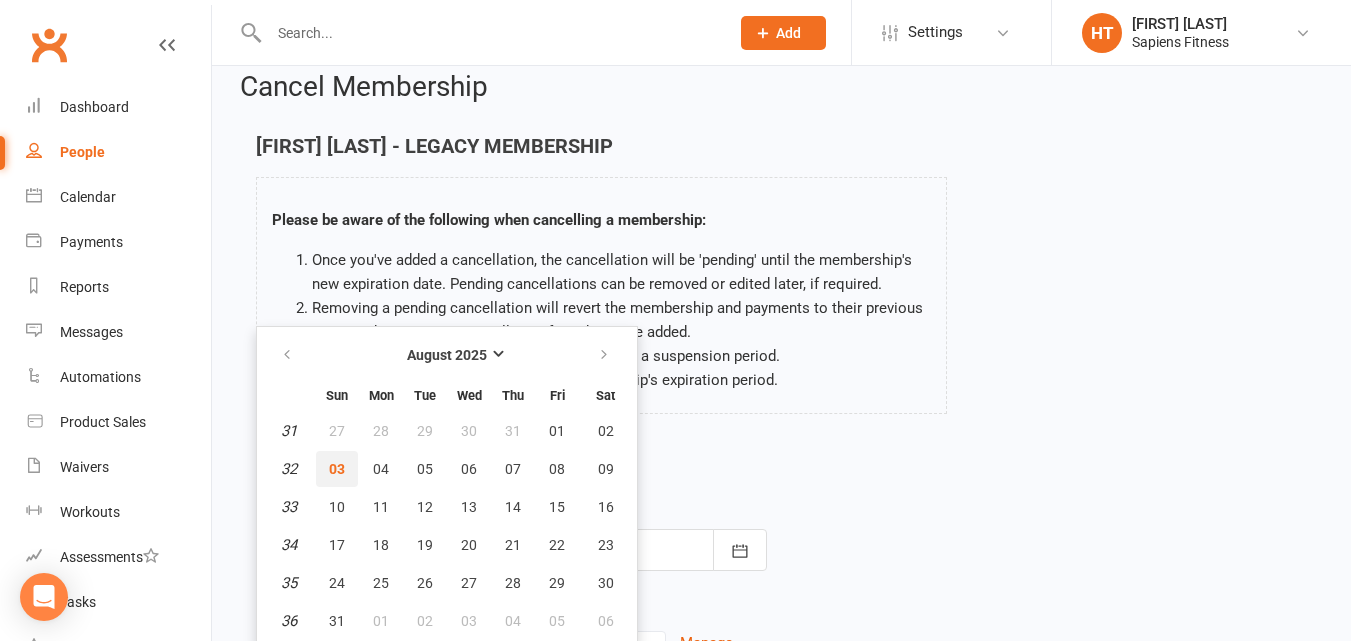 click on "03" at bounding box center [337, 469] 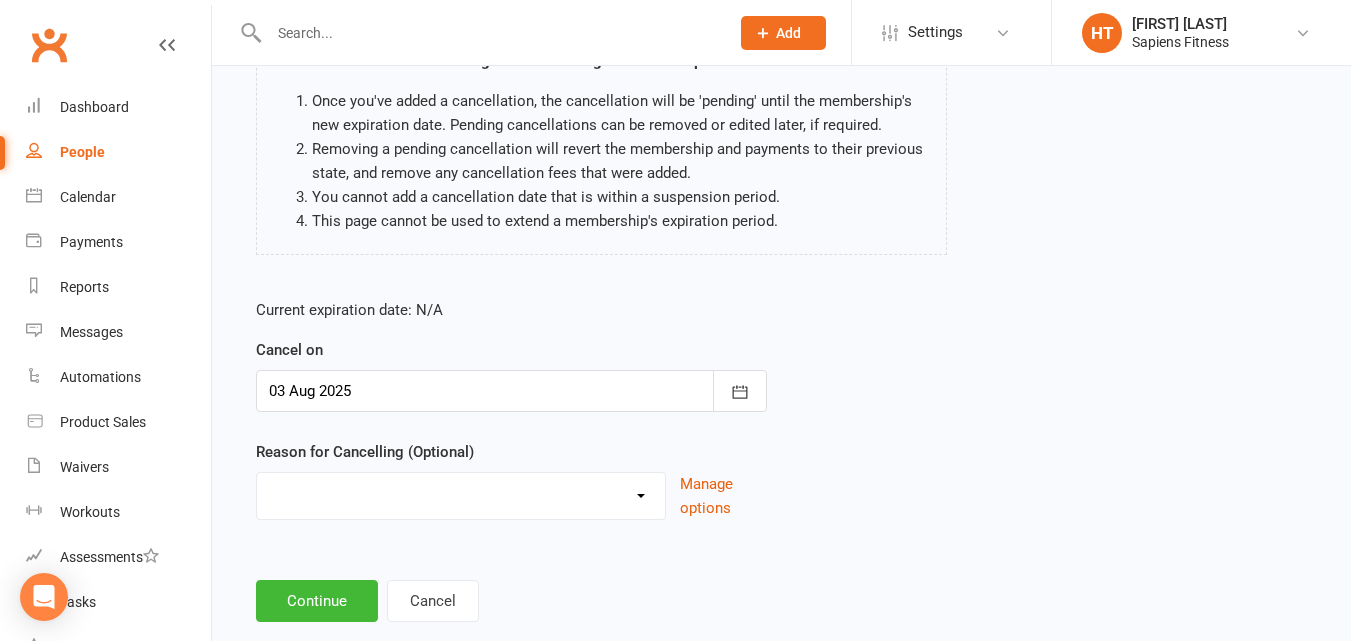 scroll, scrollTop: 223, scrollLeft: 0, axis: vertical 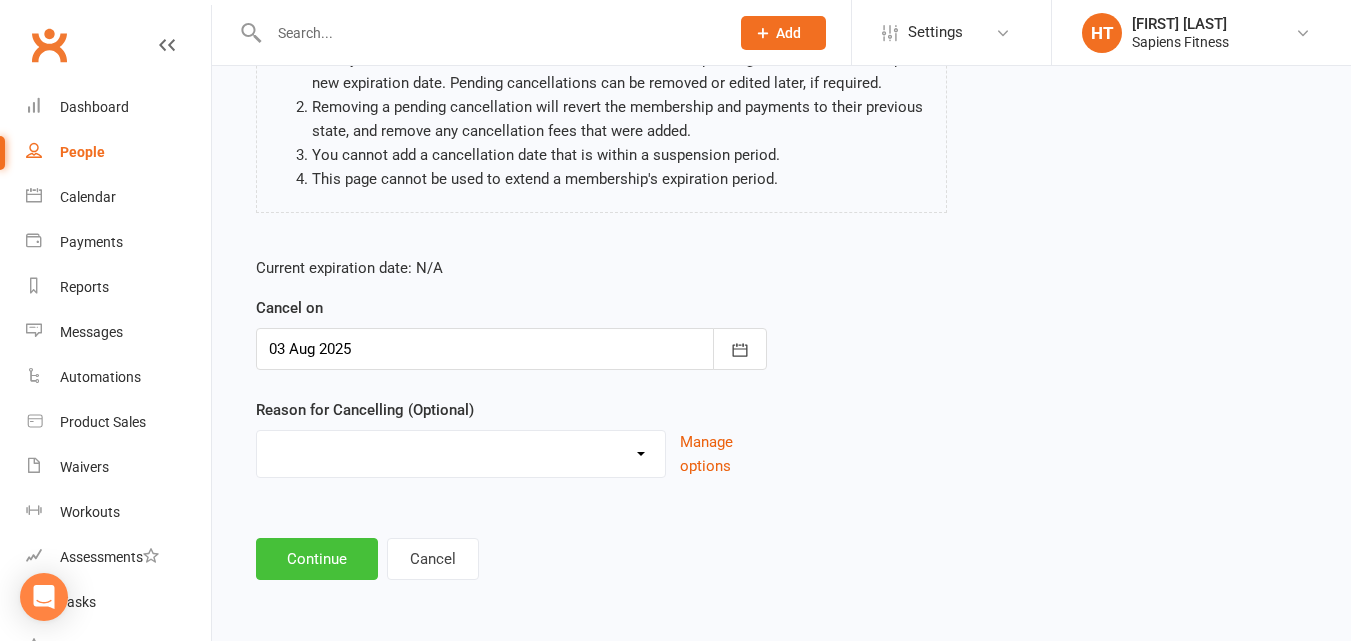 click on "Continue" at bounding box center (317, 559) 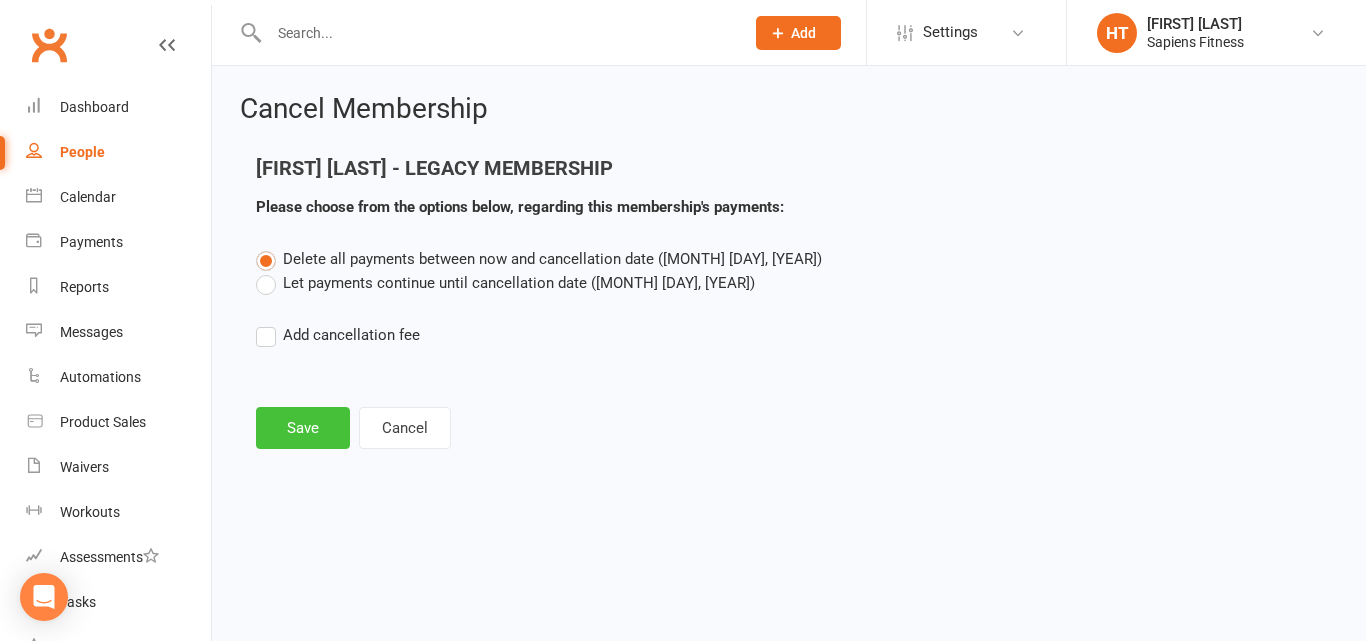 click on "Save" at bounding box center (303, 428) 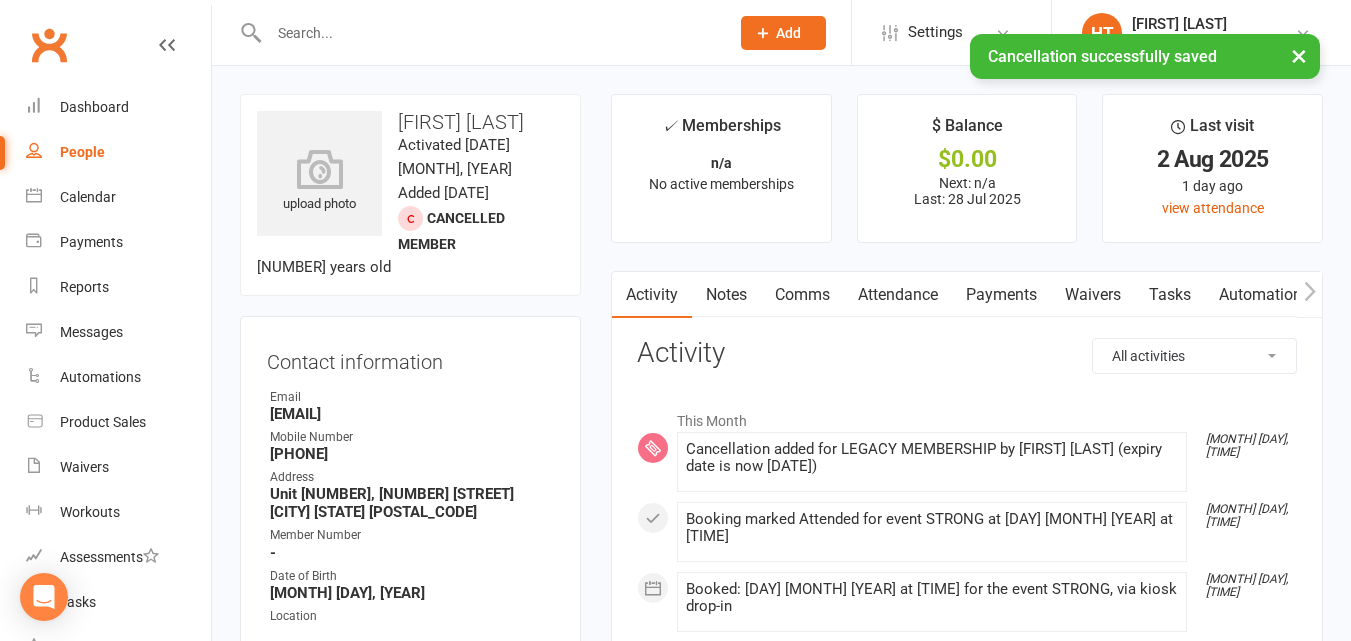 click on "Attendance" at bounding box center [898, 295] 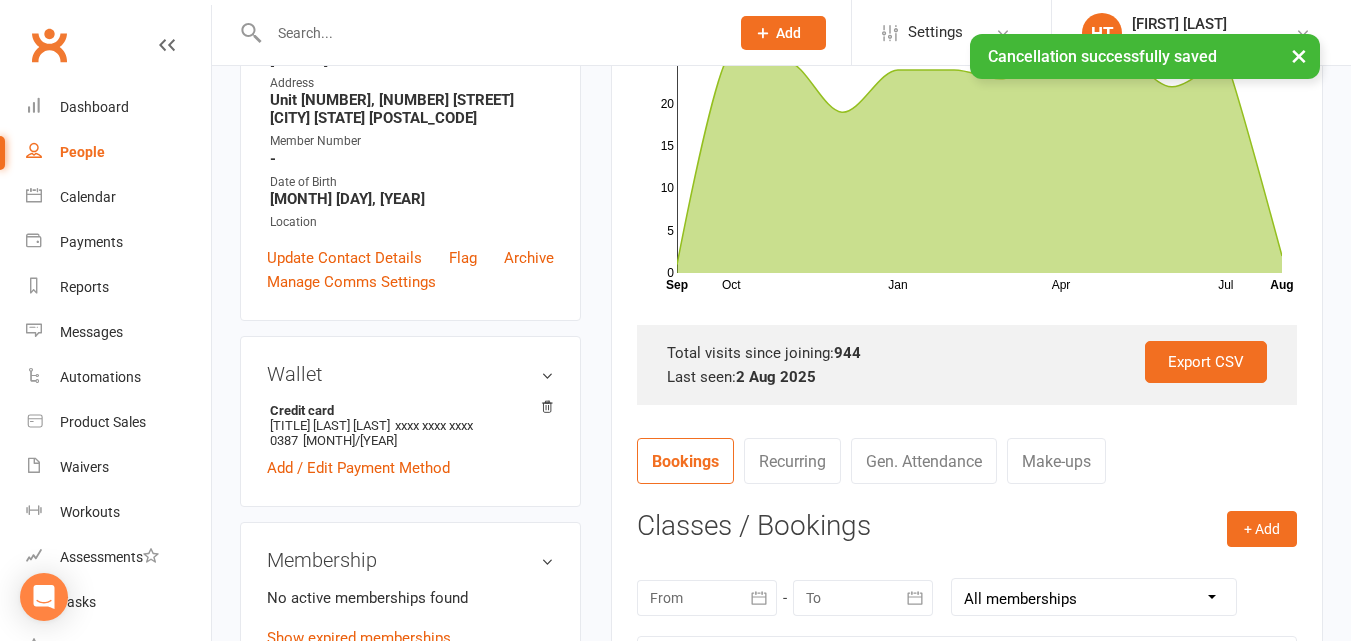 scroll, scrollTop: 436, scrollLeft: 0, axis: vertical 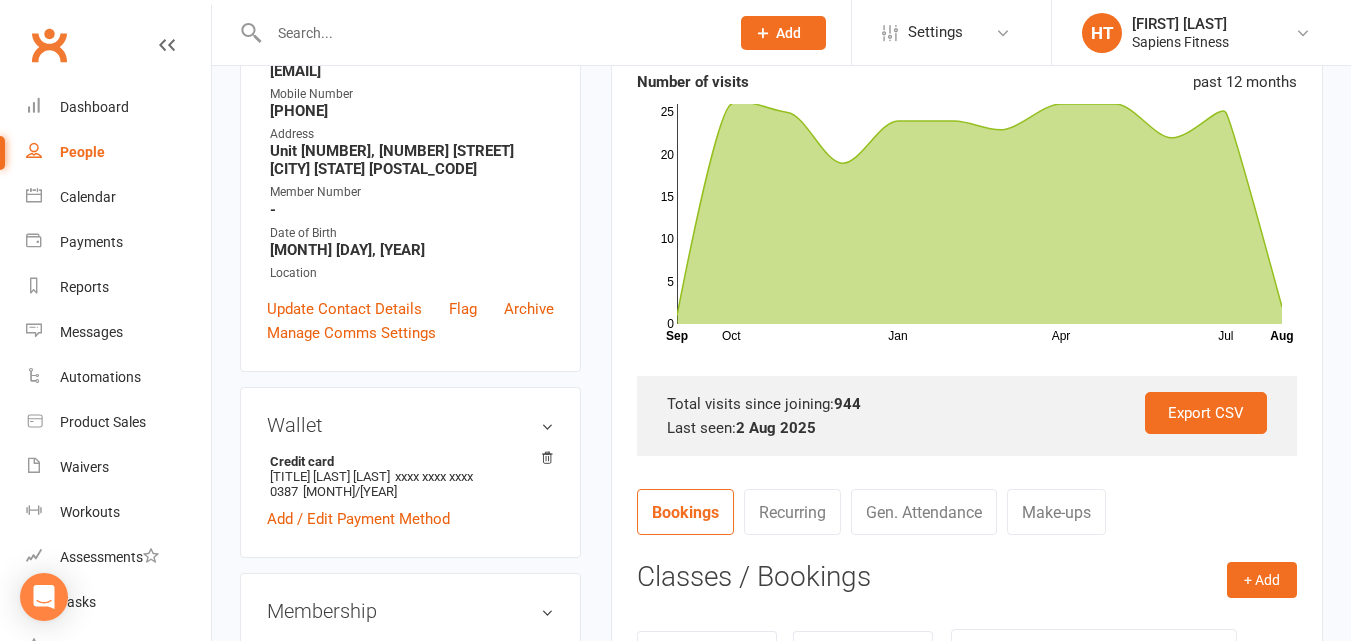 click at bounding box center (489, 33) 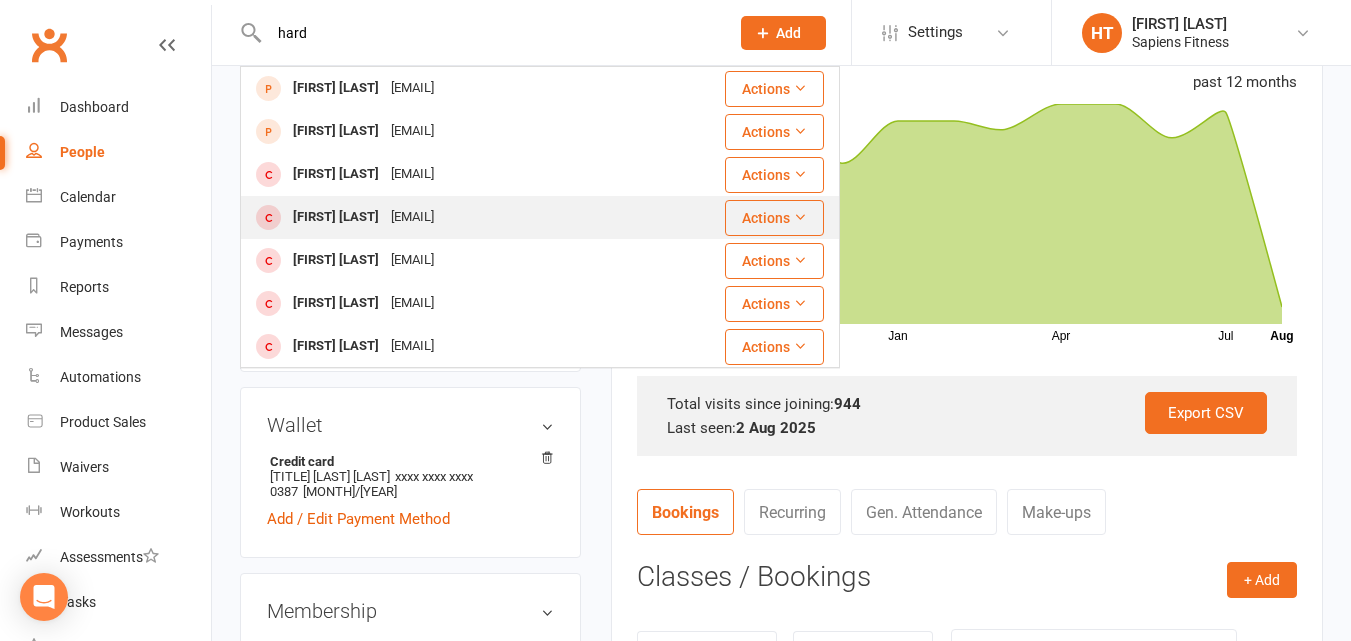type on "hard" 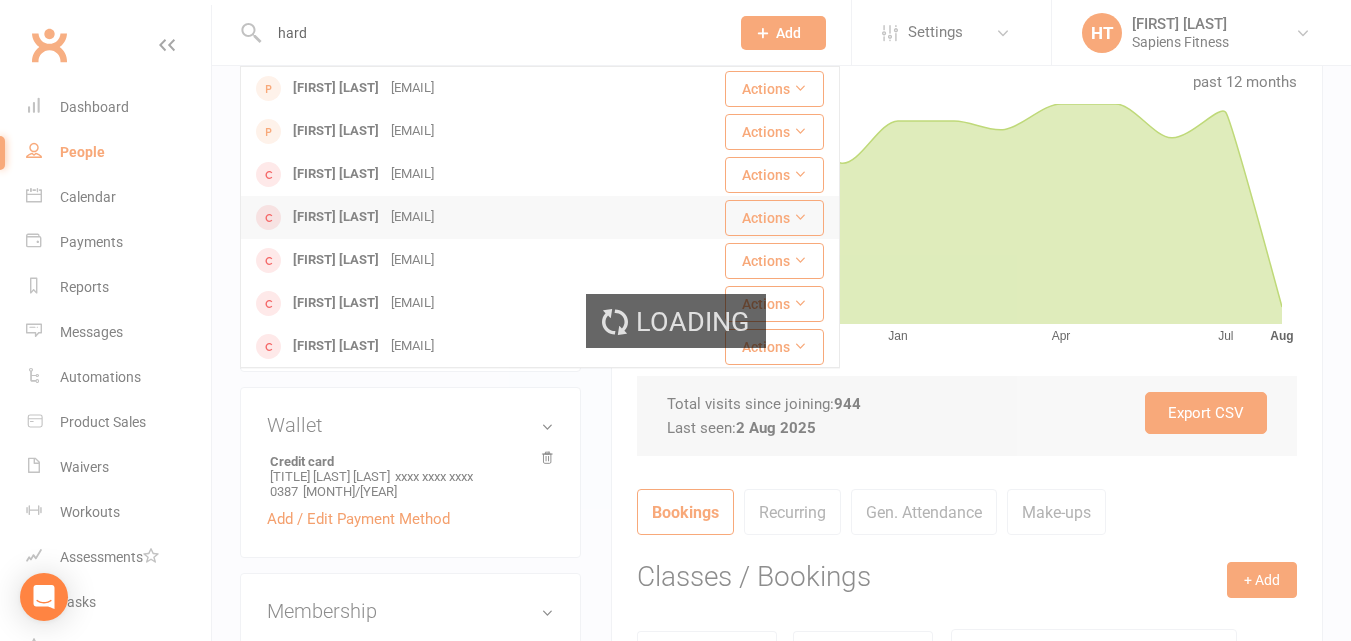 type 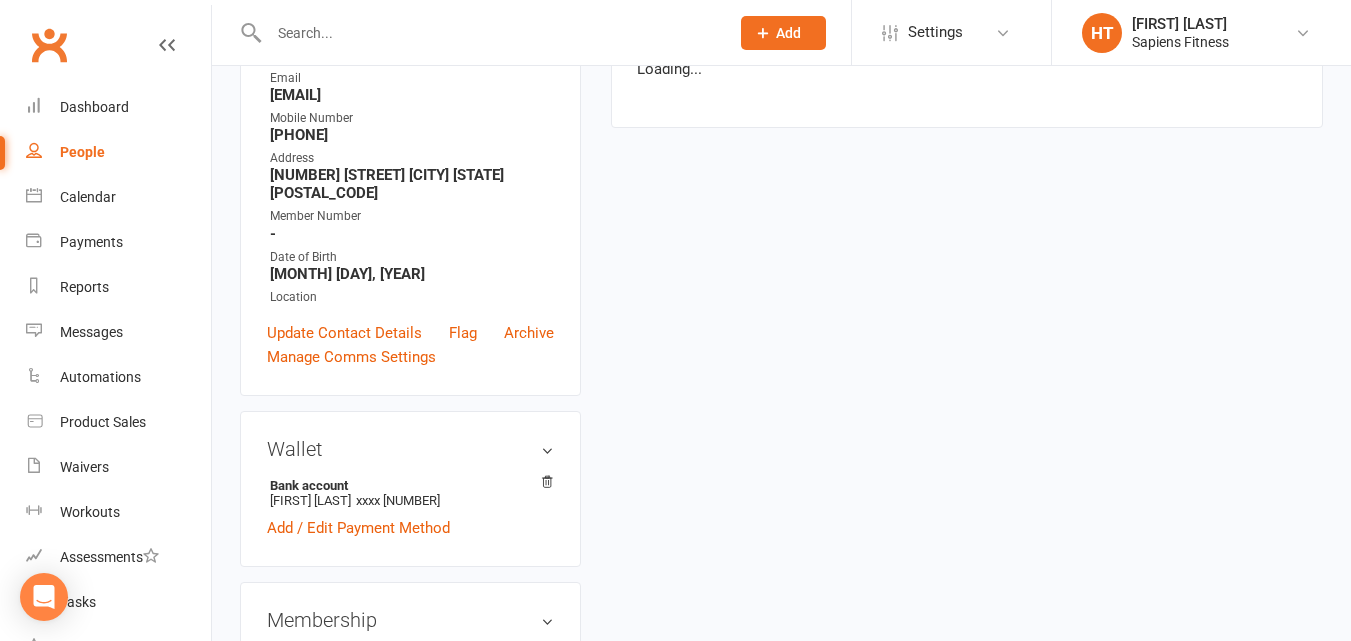 scroll, scrollTop: 0, scrollLeft: 0, axis: both 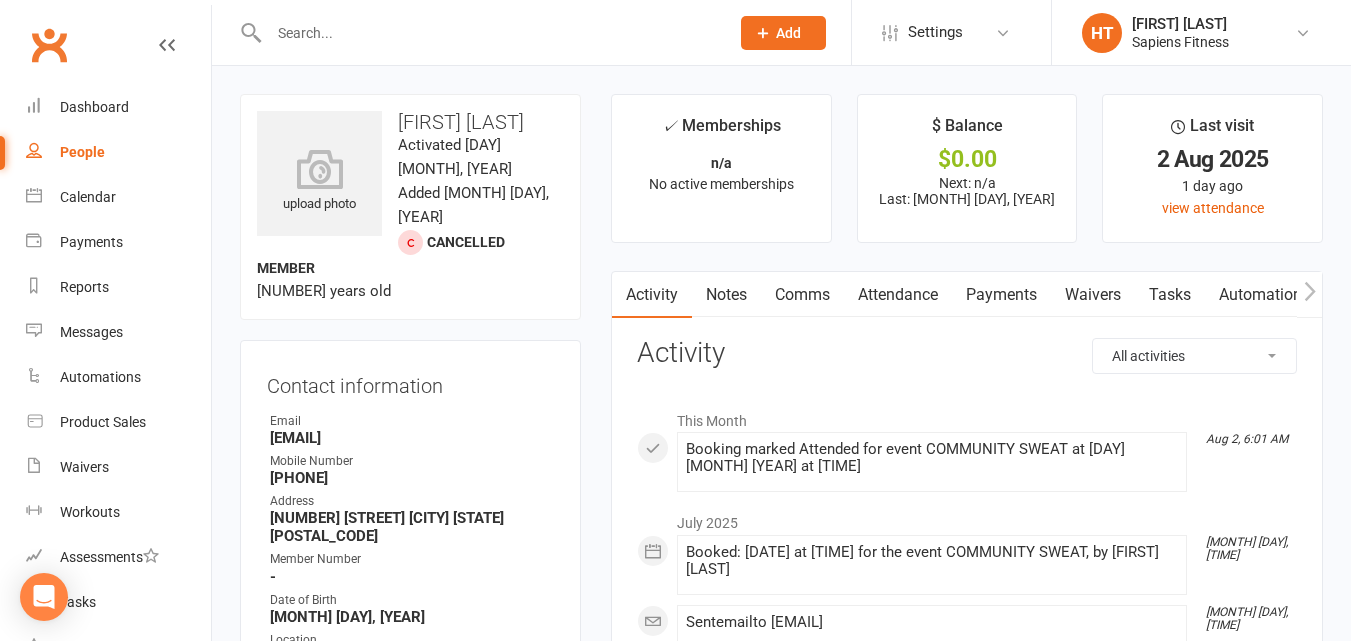click on "Attendance" at bounding box center [898, 295] 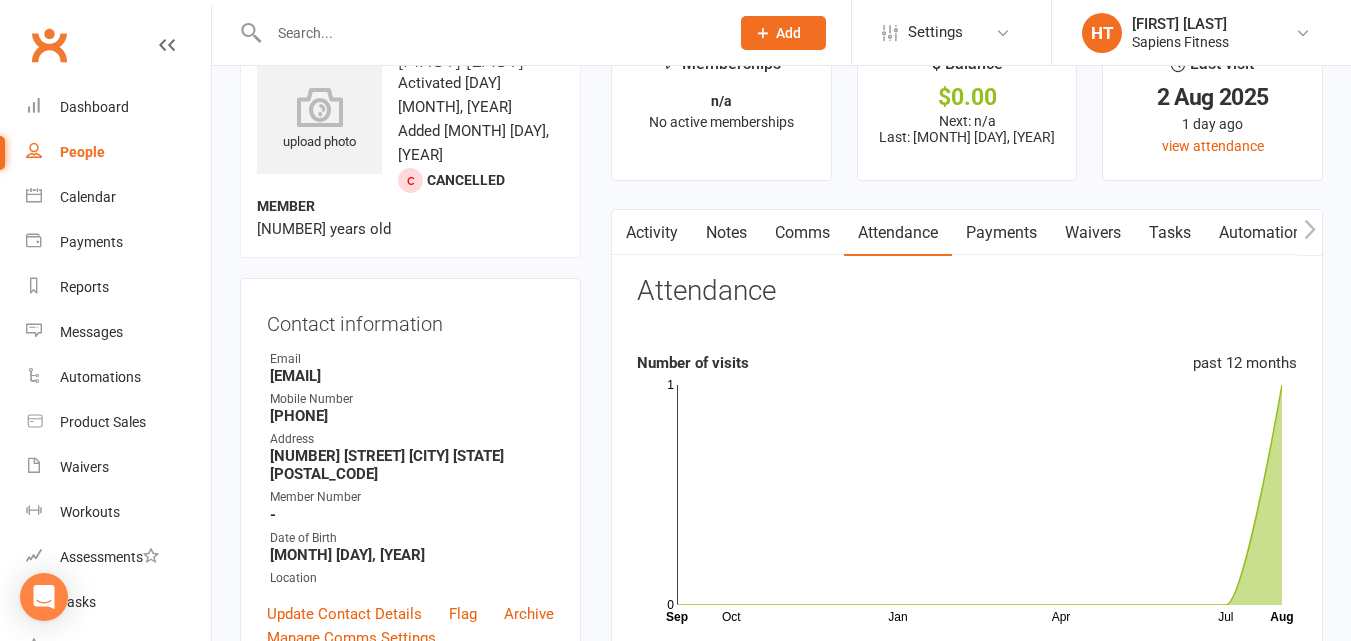 scroll, scrollTop: 0, scrollLeft: 0, axis: both 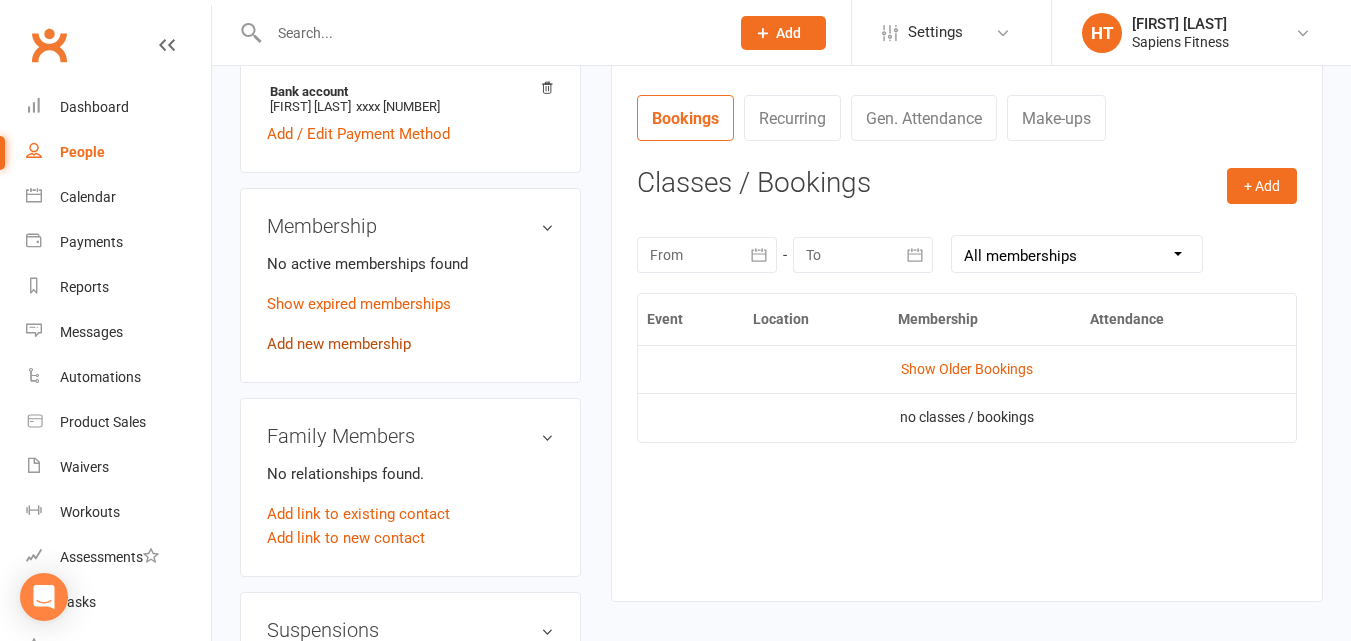 click on "Add new membership" at bounding box center (339, 344) 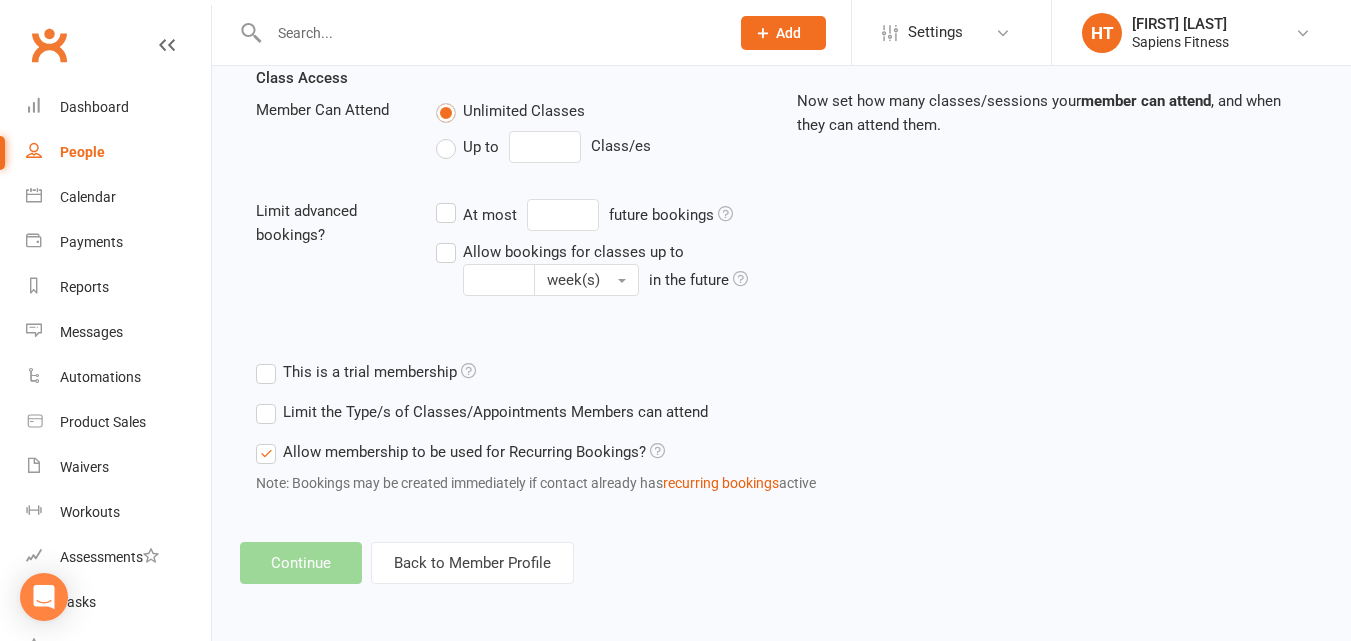 scroll, scrollTop: 0, scrollLeft: 0, axis: both 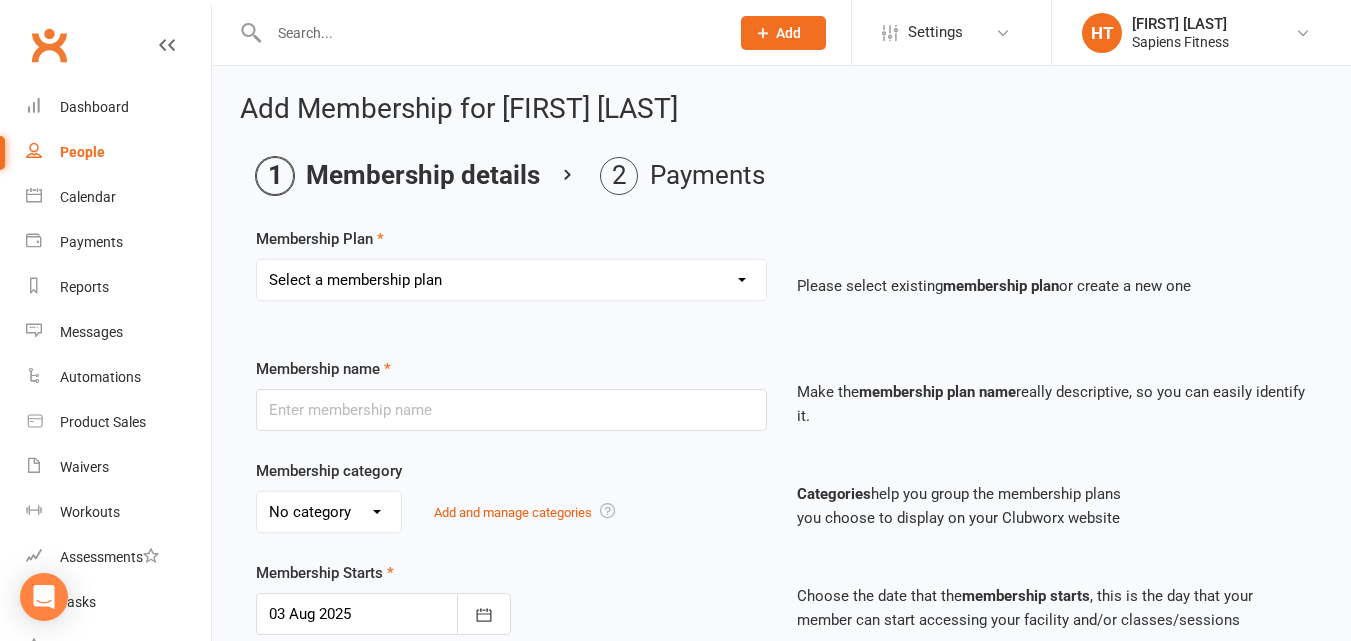 click on "Select a membership plan Create new Membership Plan UNLIMITED MEMBERSHIP 3 CLASSES MEMBERSHIP 2 CLASSES MEMBERSHIP OFF PEAK MEMBERSHIP 10 CLASS PASS CASUAL SESSION 14 DAY UNLIMITED TRIAL No Lock-In Membership $49.95 LEGACY MEMBERSHIP Complimentary Membership Open Session 28 DAY WINTER RESET Vitality Pack (Payment Plan) Vitality Pack The Gift of Fitness Personal Trainer Rent Online Nutrition Initial Consult Initial Consult 1 Week Membership 28 Day Reset 1 MONTH KICKSTARTER Studio Hire - 1 day per week Studio Hire - 2 days per week Studio Hire - 3 days per week Nutrition Follow-up 50% OFF | OFF PEAK MEMBERSHIP 50% OFF | 3 CLASSES MEMBERSHIP 50% OFF | 2 CLASSES MEMBERSHIP 50% OFF | UNLIMITED MEMBERSHIP FREE WEEK 1 WEEK FREE TRIAL" at bounding box center (511, 280) 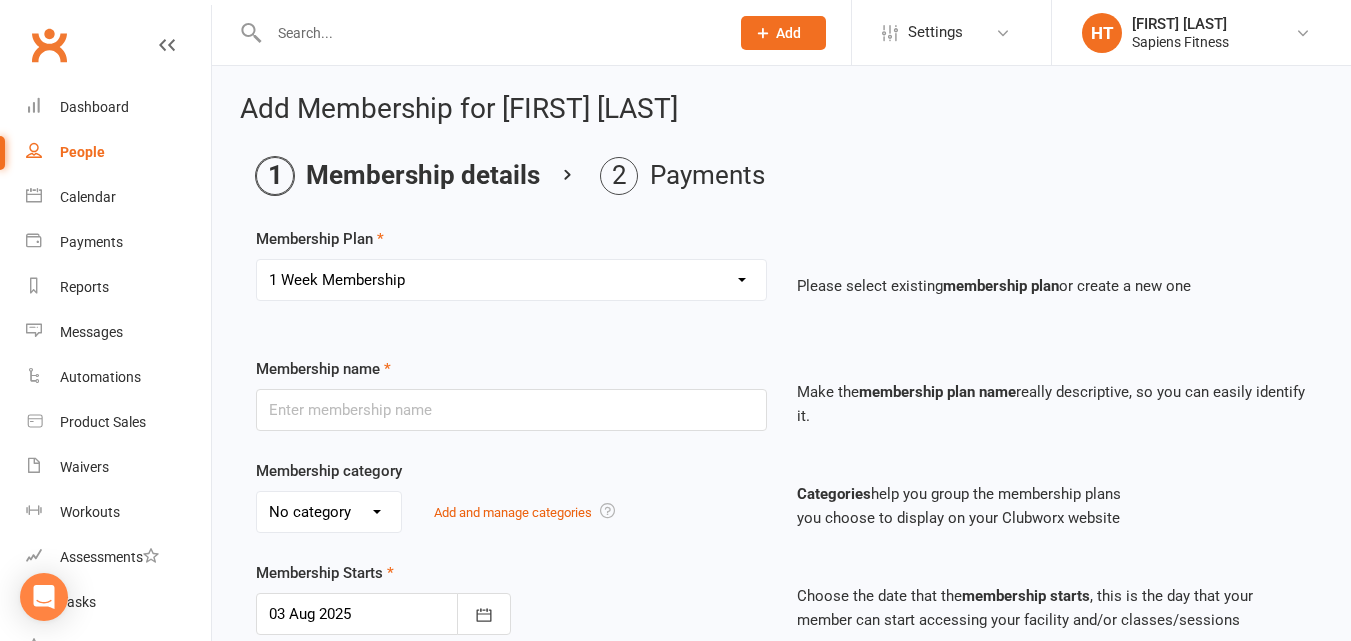 click on "Select a membership plan Create new Membership Plan UNLIMITED MEMBERSHIP 3 CLASSES MEMBERSHIP 2 CLASSES MEMBERSHIP OFF PEAK MEMBERSHIP 10 CLASS PASS CASUAL SESSION 14 DAY UNLIMITED TRIAL No Lock-In Membership $49.95 LEGACY MEMBERSHIP Complimentary Membership Open Session 28 DAY WINTER RESET Vitality Pack (Payment Plan) Vitality Pack The Gift of Fitness Personal Trainer Rent Online Nutrition Initial Consult Initial Consult 1 Week Membership 28 Day Reset 1 MONTH KICKSTARTER Studio Hire - 1 day per week Studio Hire - 2 days per week Studio Hire - 3 days per week Nutrition Follow-up 50% OFF | OFF PEAK MEMBERSHIP 50% OFF | 3 CLASSES MEMBERSHIP 50% OFF | 2 CLASSES MEMBERSHIP 50% OFF | UNLIMITED MEMBERSHIP FREE WEEK 1 WEEK FREE TRIAL" at bounding box center [511, 280] 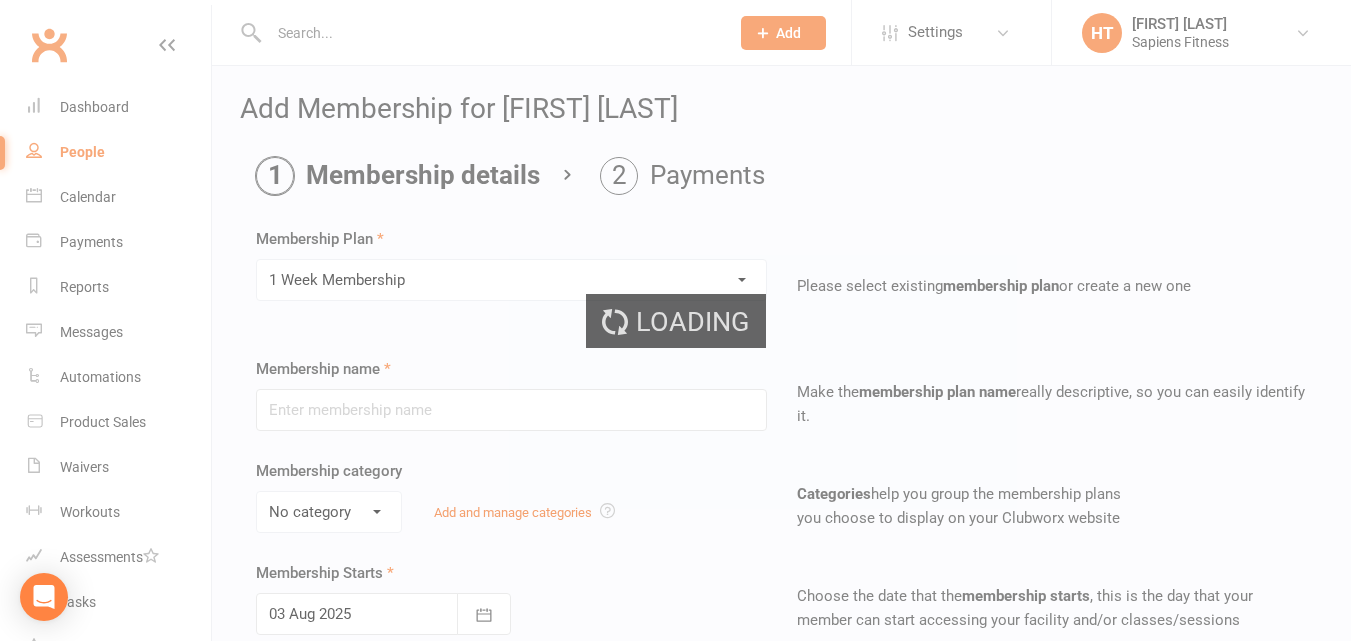type on "1 Week Membership" 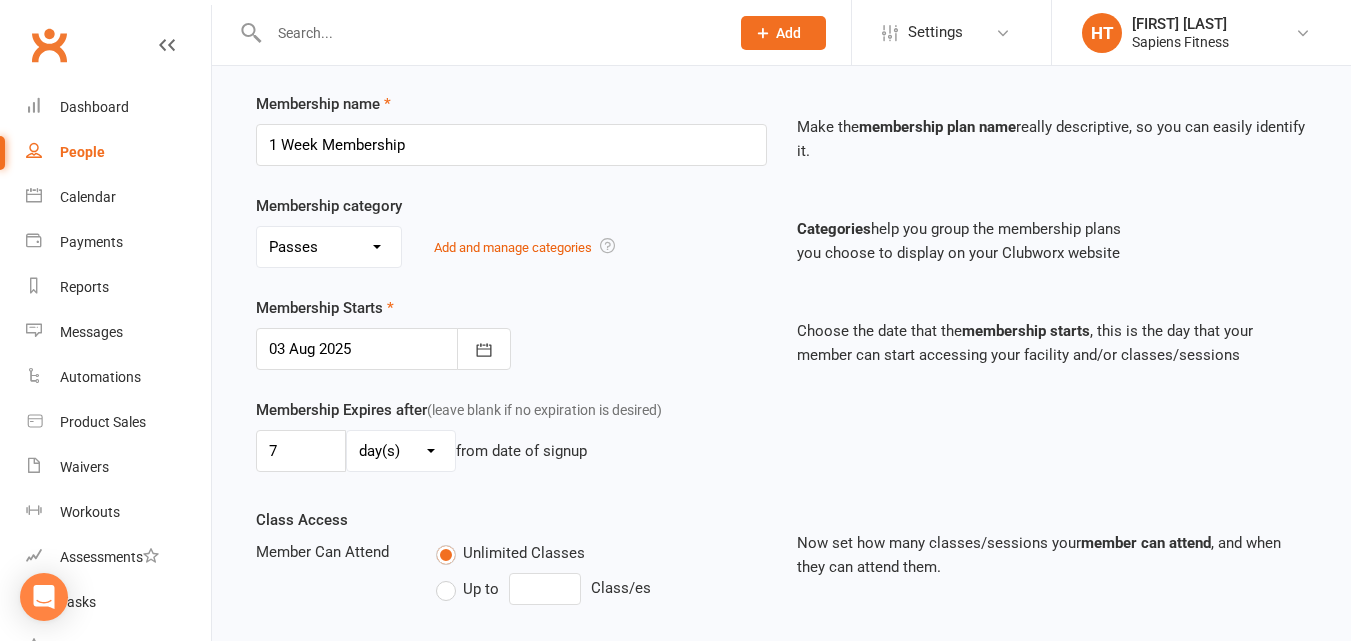 scroll, scrollTop: 270, scrollLeft: 0, axis: vertical 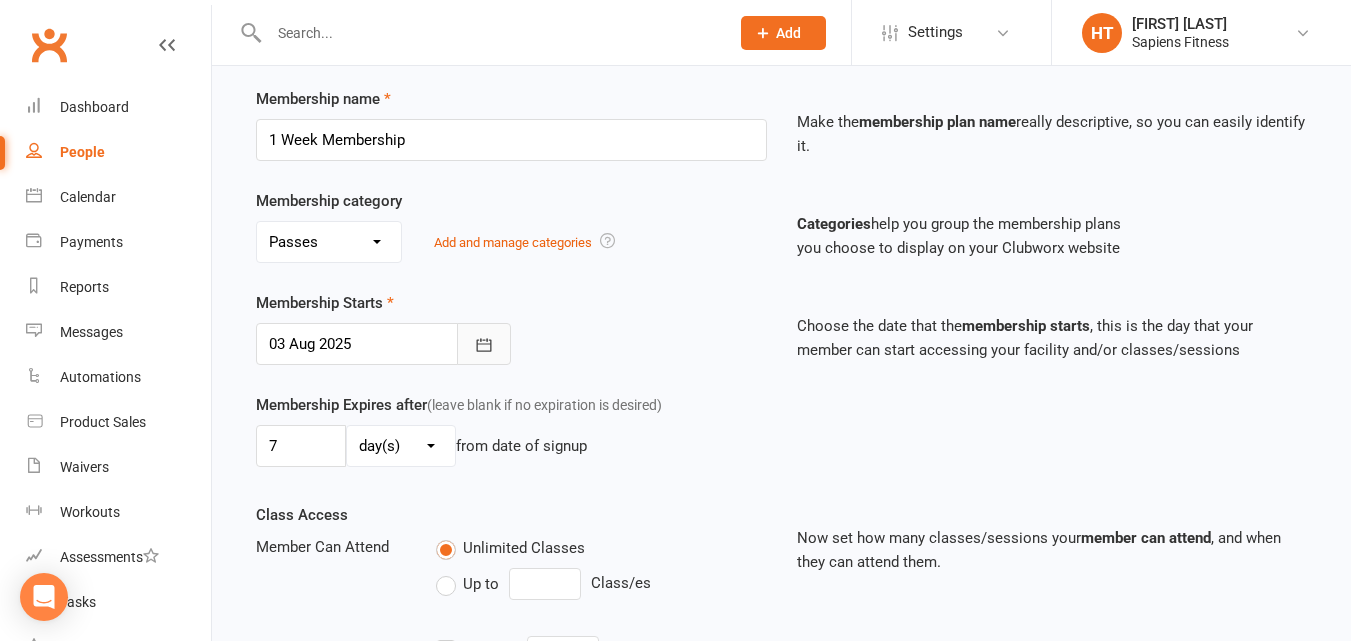 click at bounding box center (484, 344) 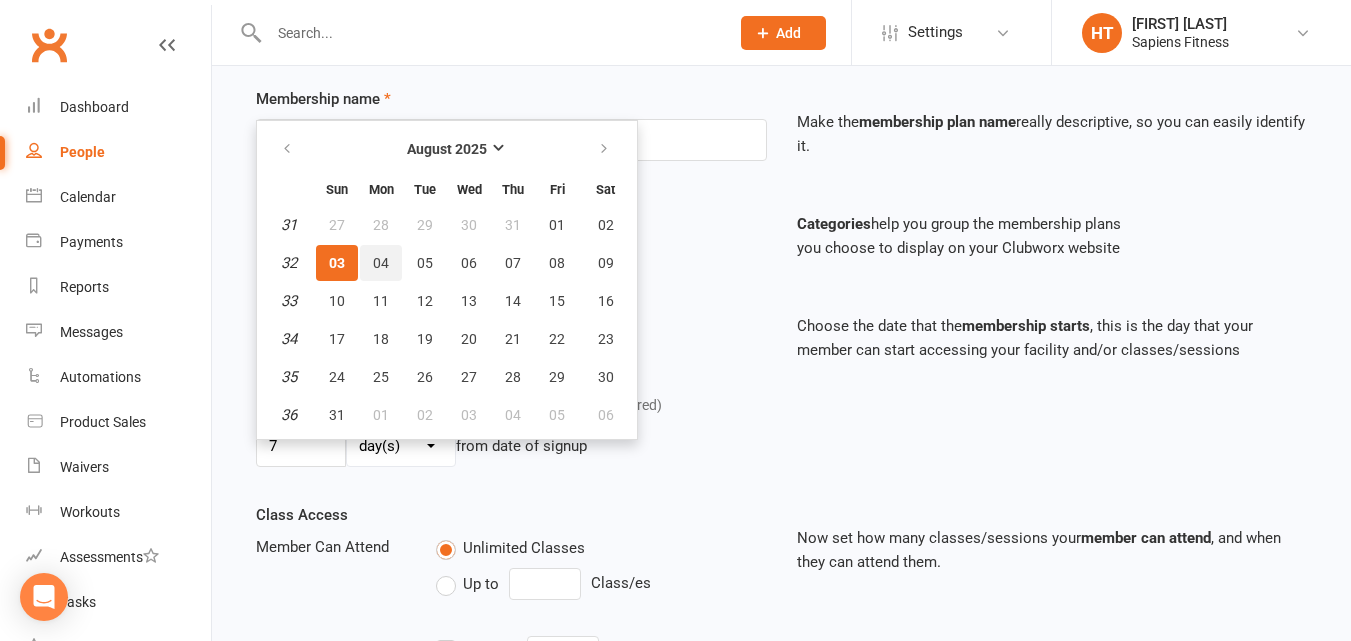 click on "04" at bounding box center [381, 263] 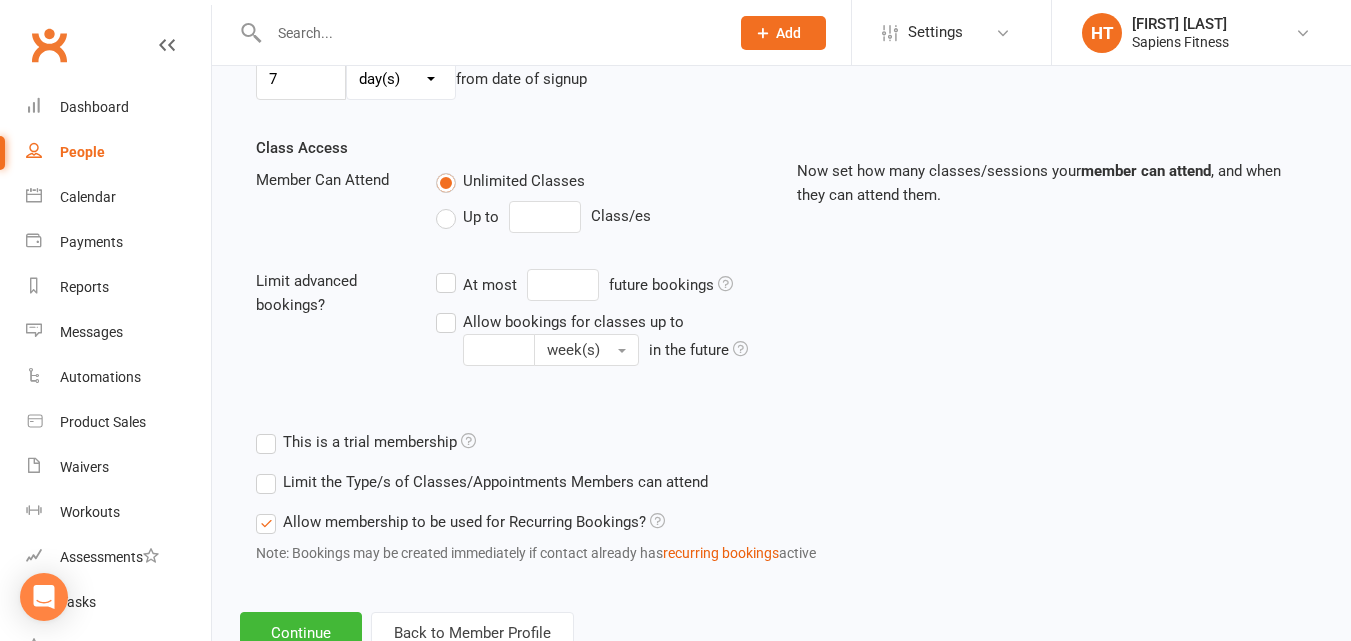 scroll, scrollTop: 708, scrollLeft: 0, axis: vertical 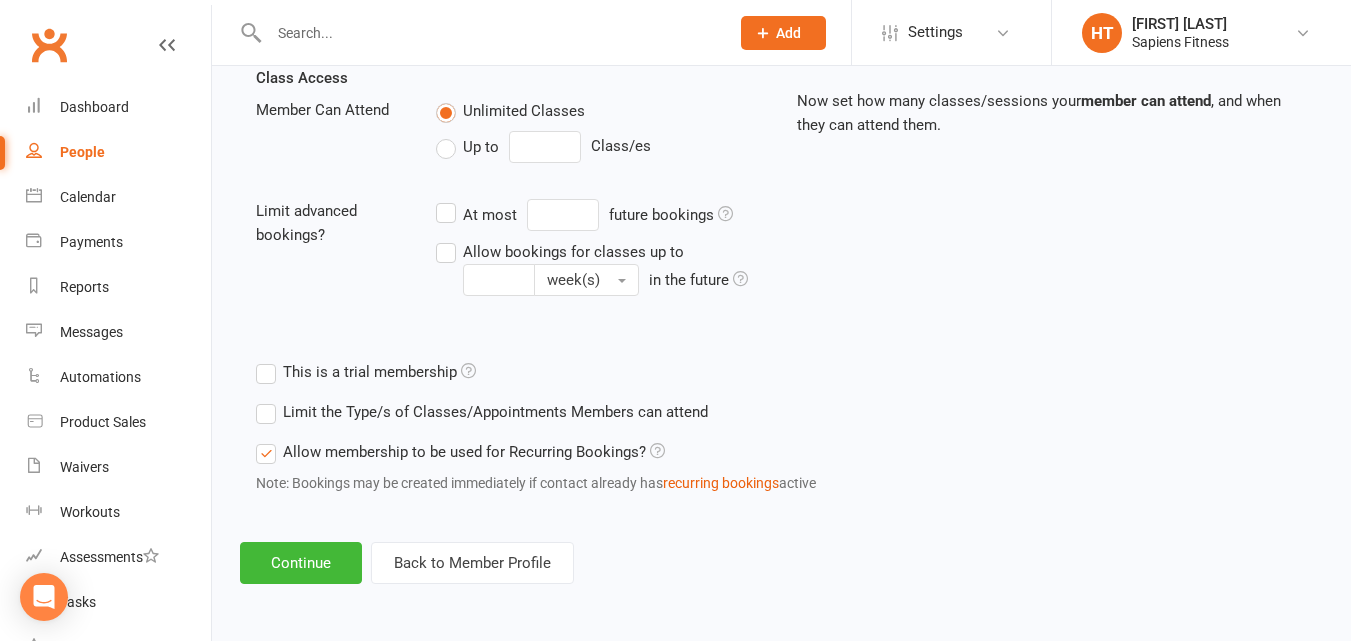 click on "Allow membership to be used for Recurring Bookings?" at bounding box center [460, 452] 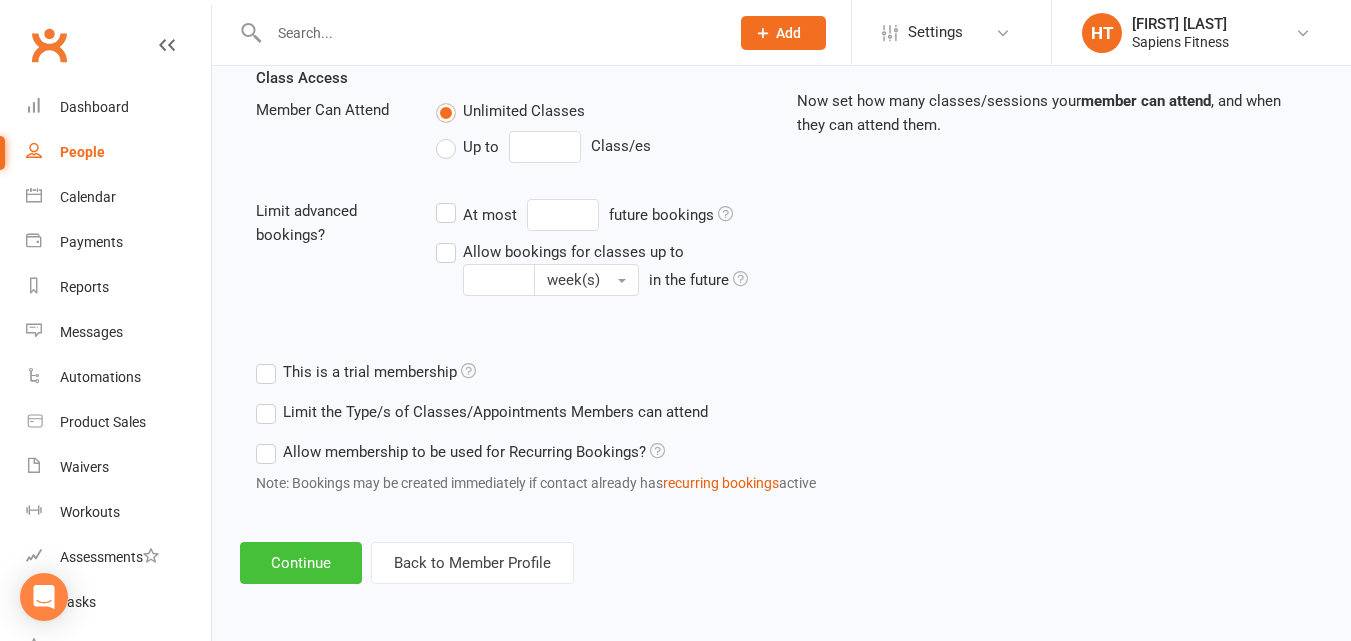 click on "Continue" at bounding box center (301, 563) 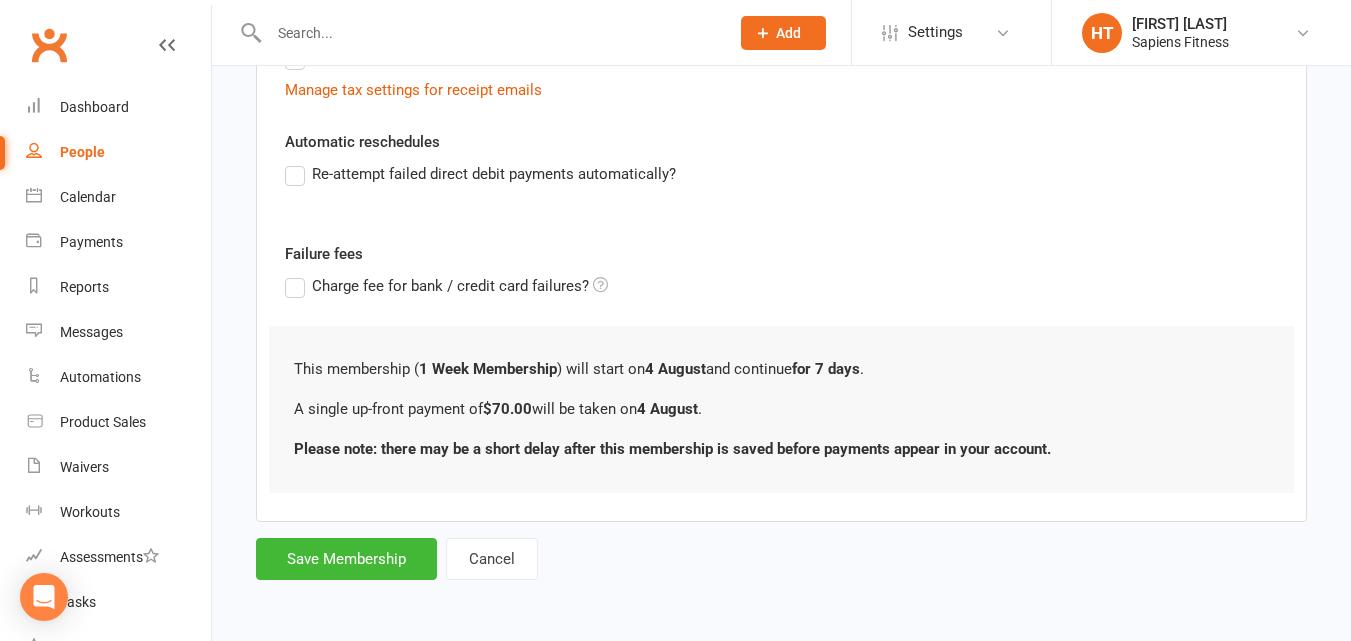 scroll, scrollTop: 0, scrollLeft: 0, axis: both 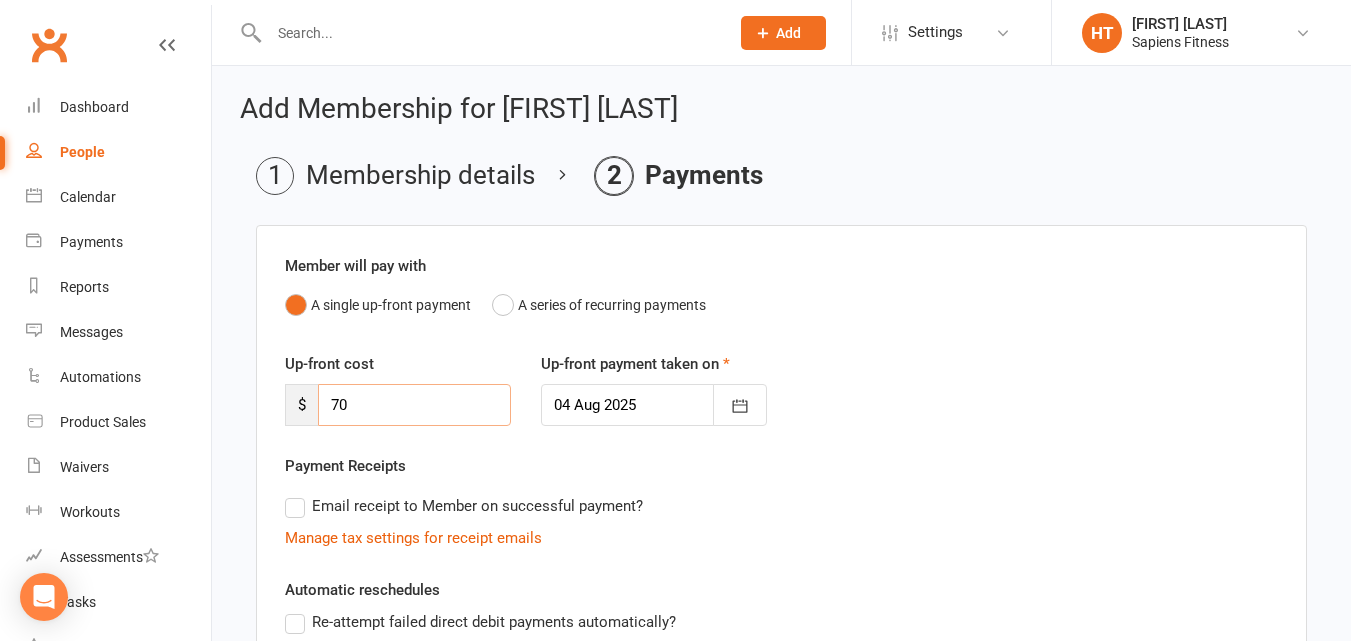 click on "70" at bounding box center (414, 405) 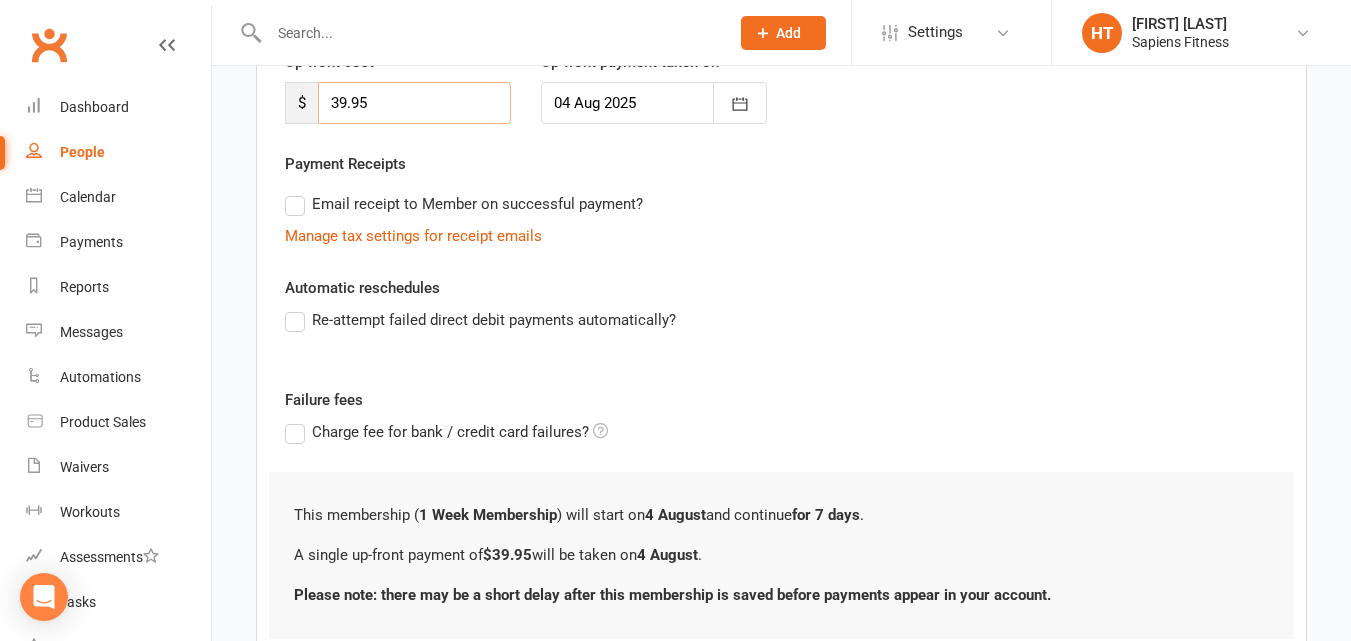 scroll, scrollTop: 448, scrollLeft: 0, axis: vertical 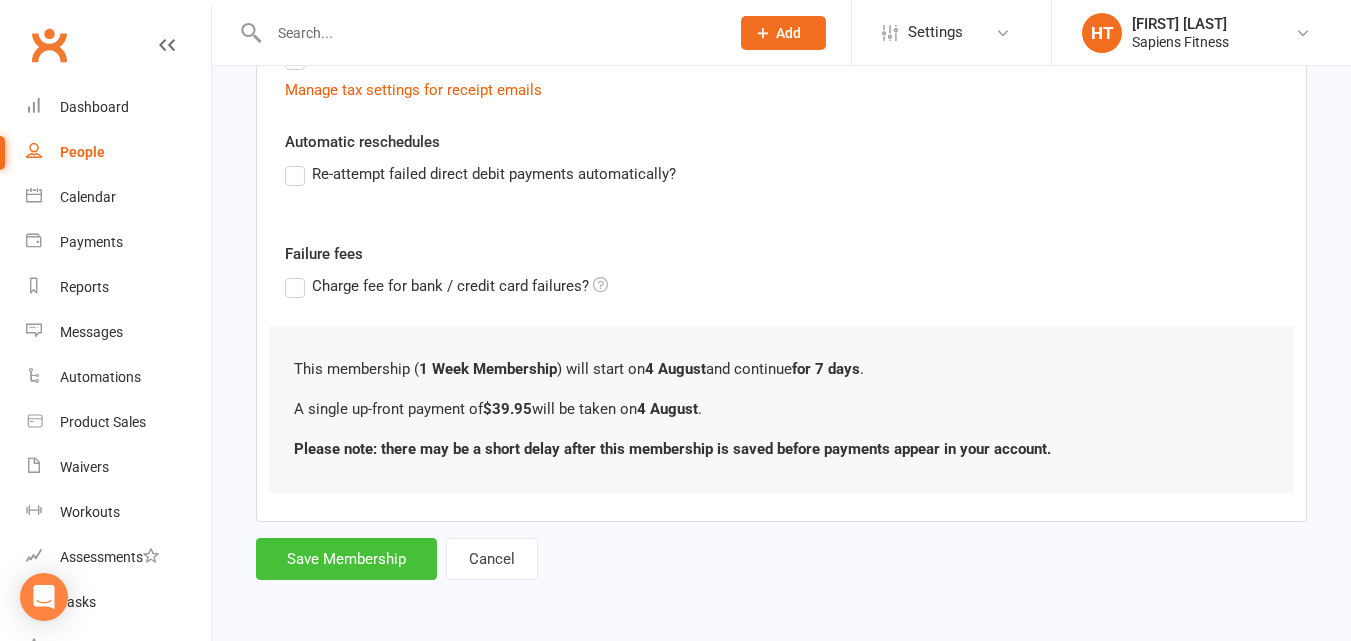 type on "39.95" 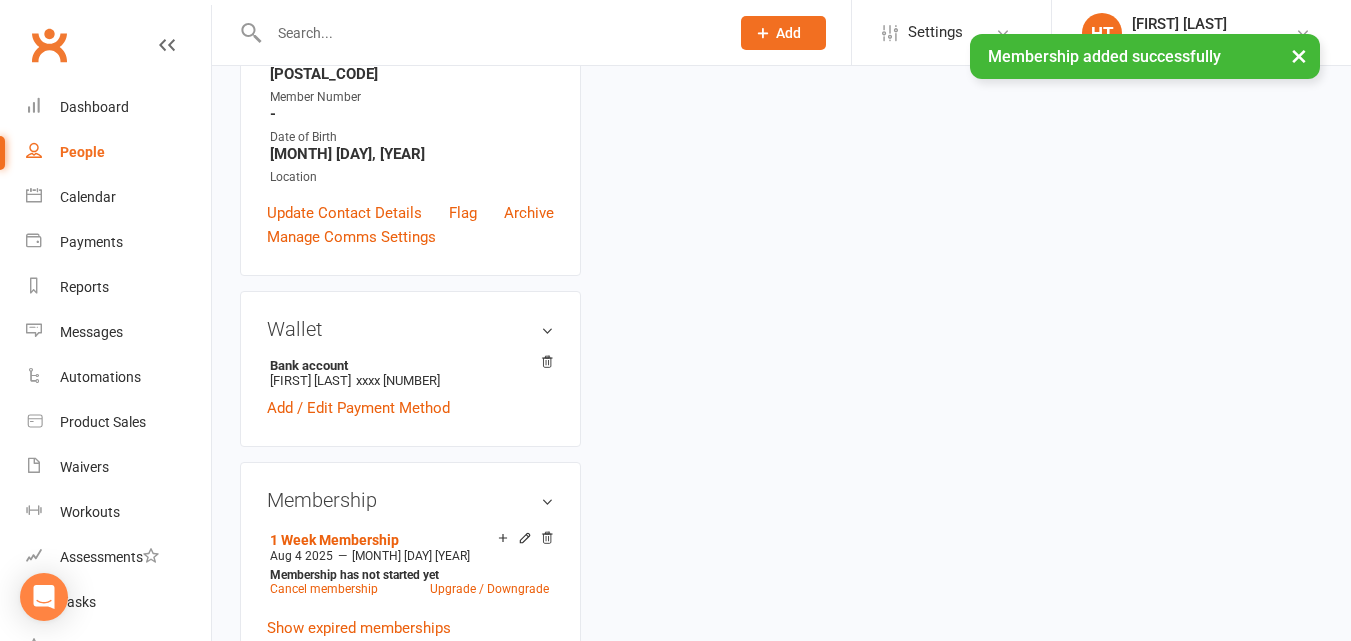 scroll, scrollTop: 0, scrollLeft: 0, axis: both 